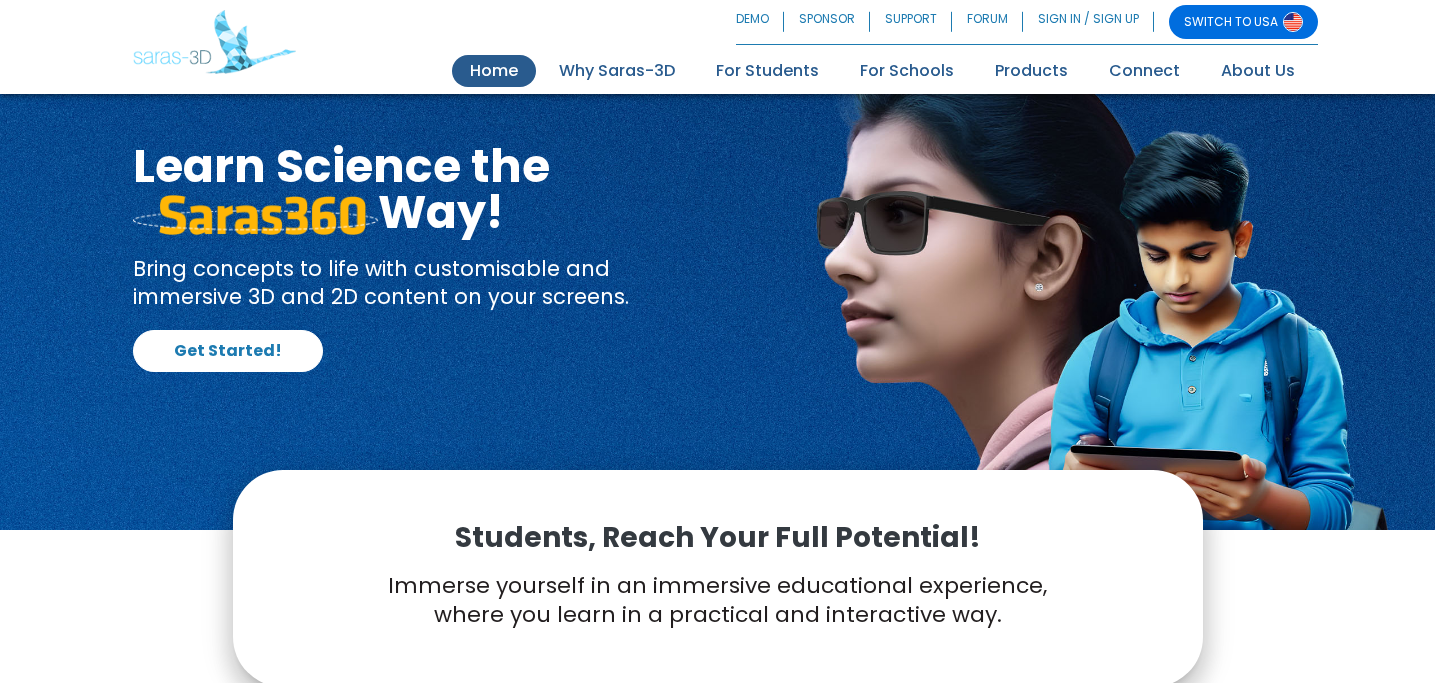 scroll, scrollTop: 0, scrollLeft: 0, axis: both 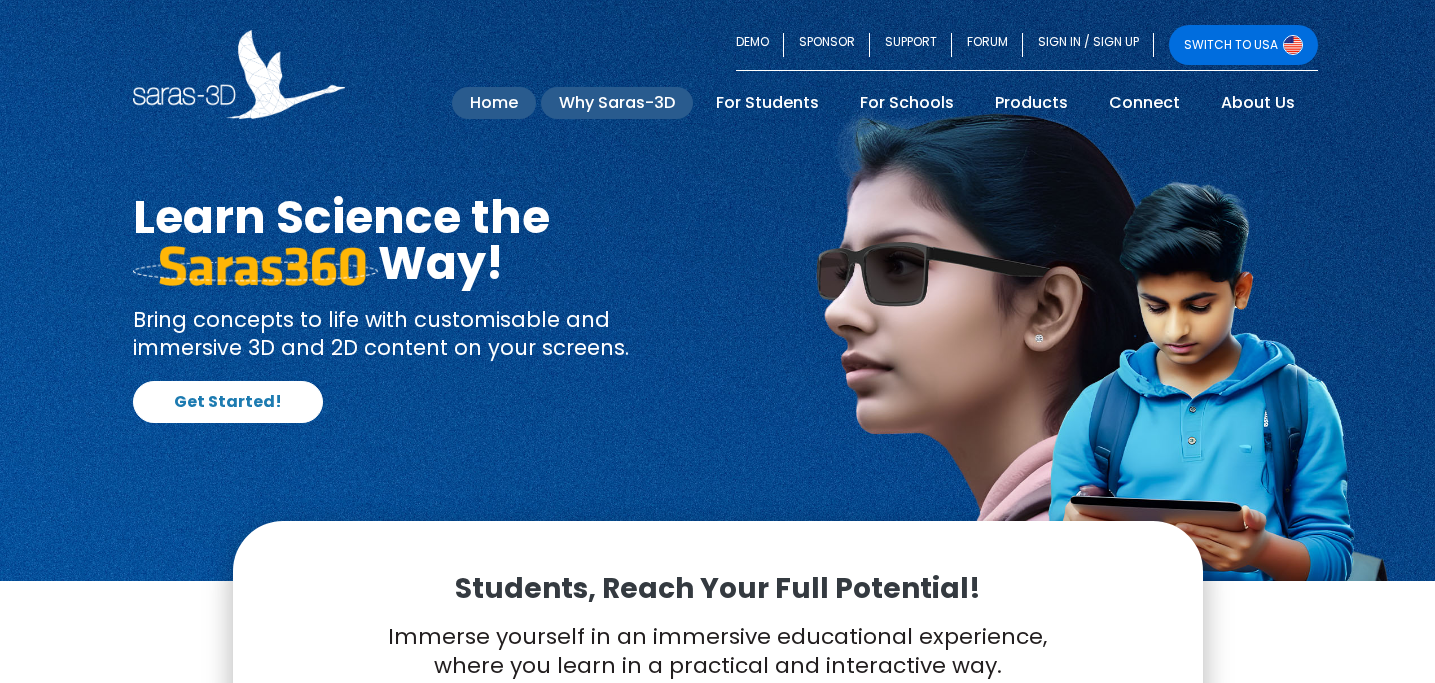 click on "Why Saras-3D" at bounding box center [617, 103] 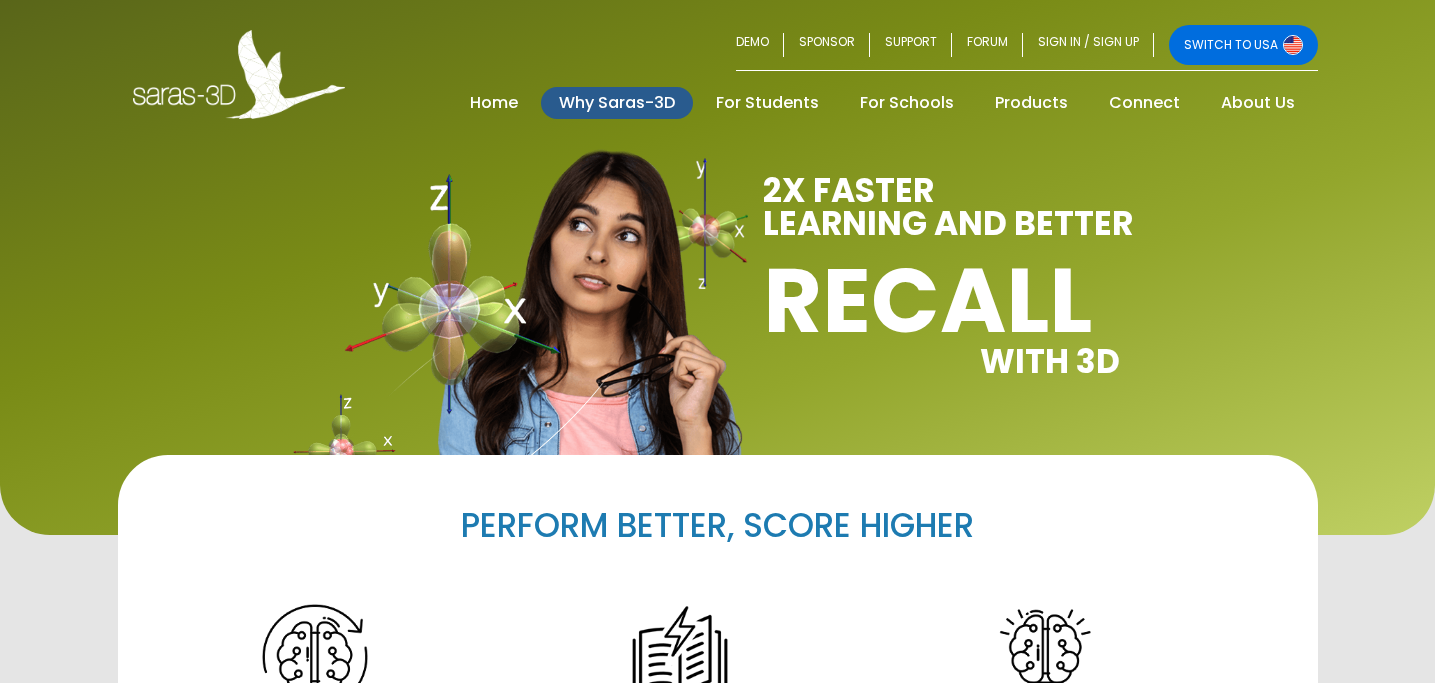 scroll, scrollTop: 0, scrollLeft: 0, axis: both 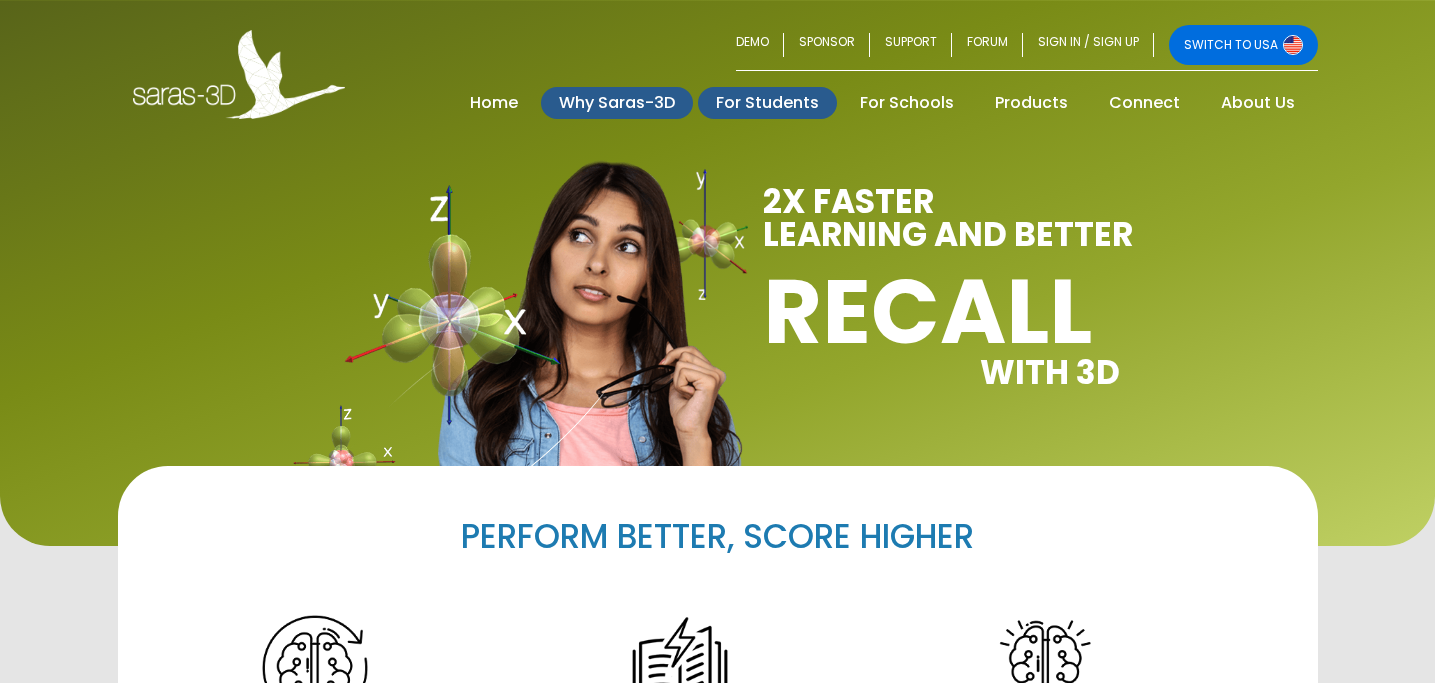 click on "For Students" at bounding box center [767, 103] 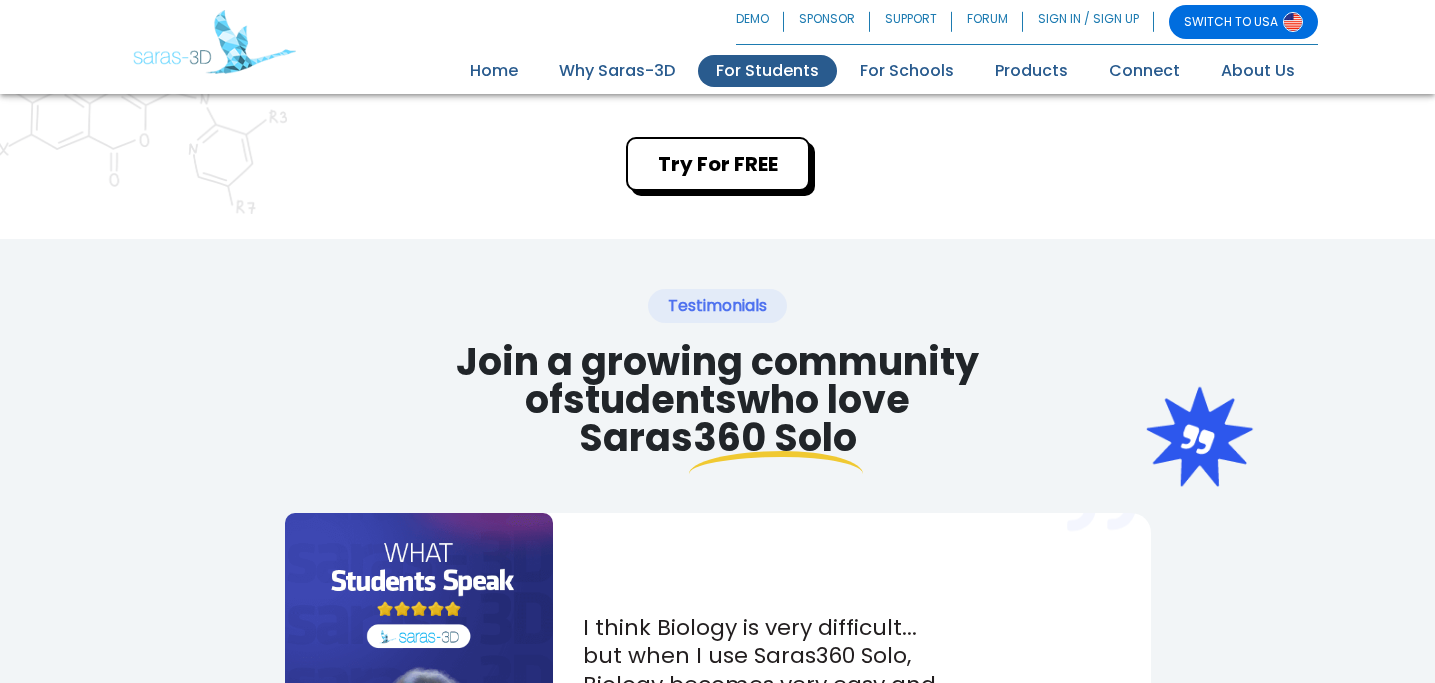 scroll, scrollTop: 0, scrollLeft: 0, axis: both 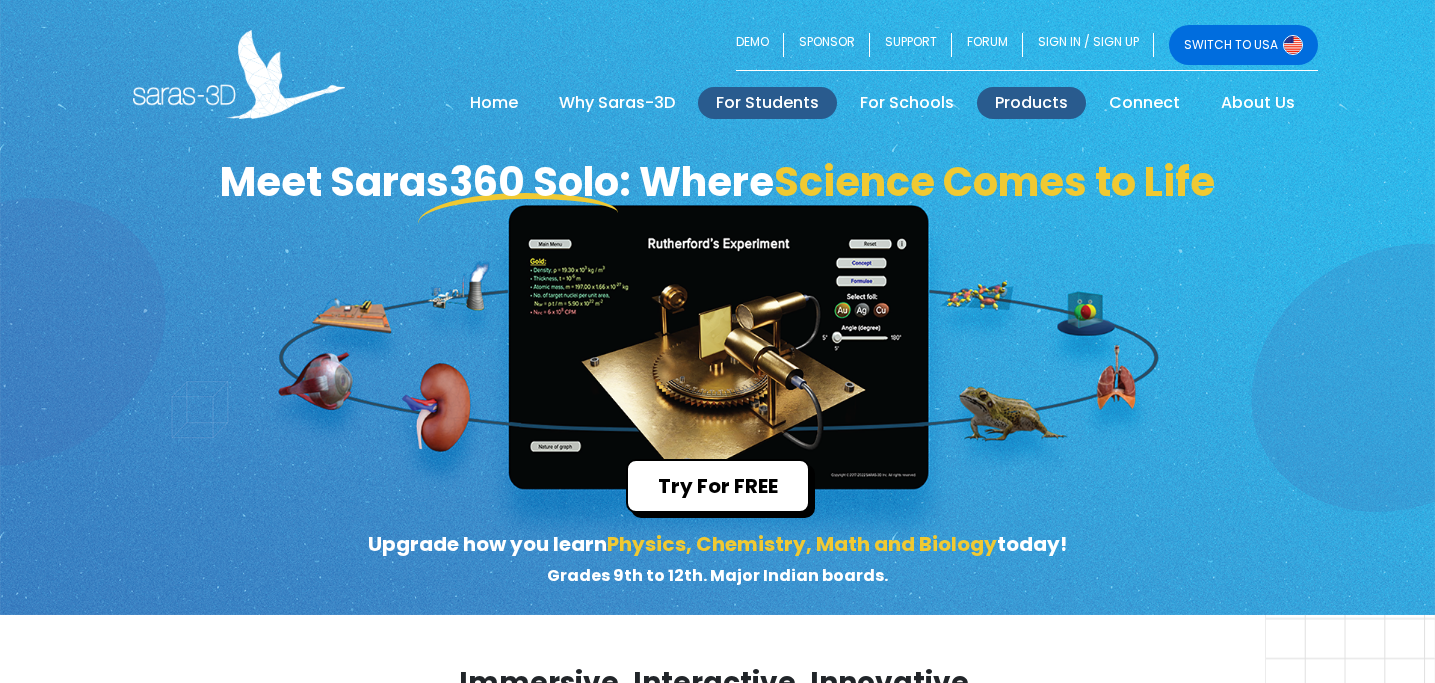 click on "Products" at bounding box center (1031, 103) 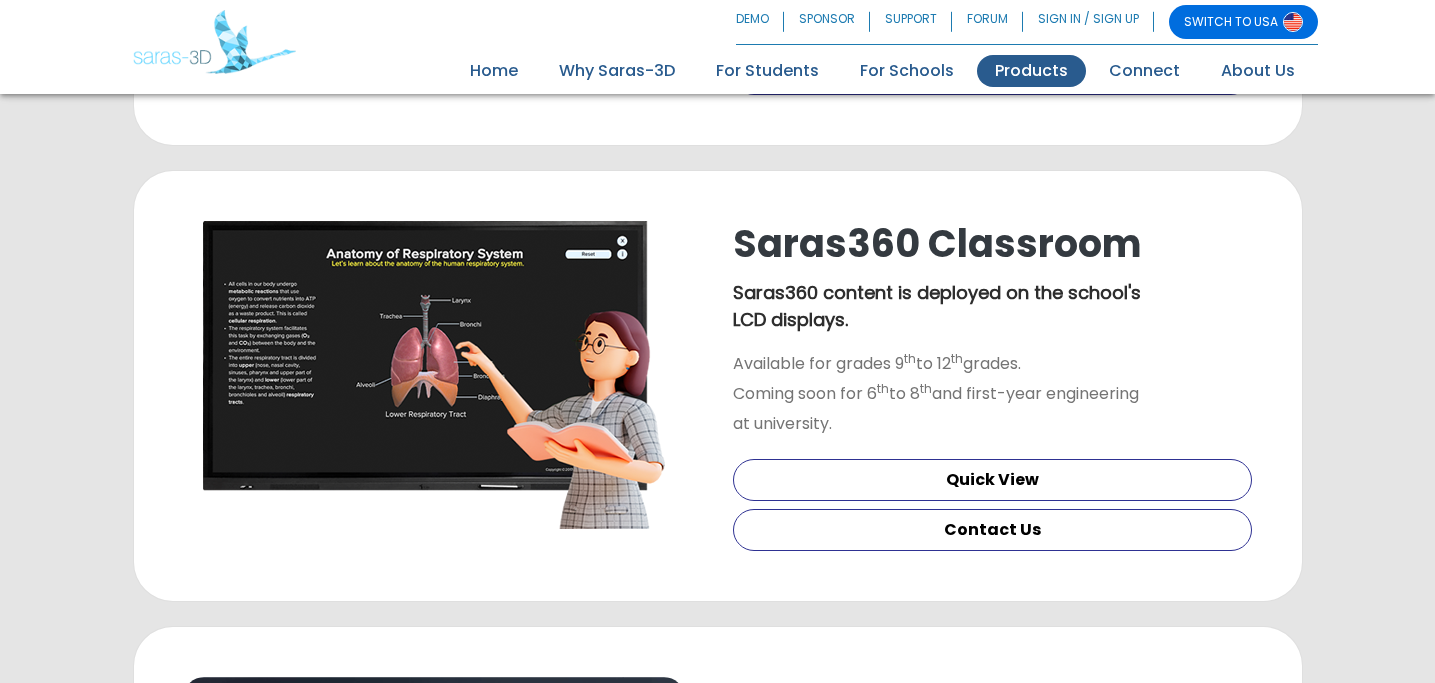 scroll, scrollTop: 0, scrollLeft: 0, axis: both 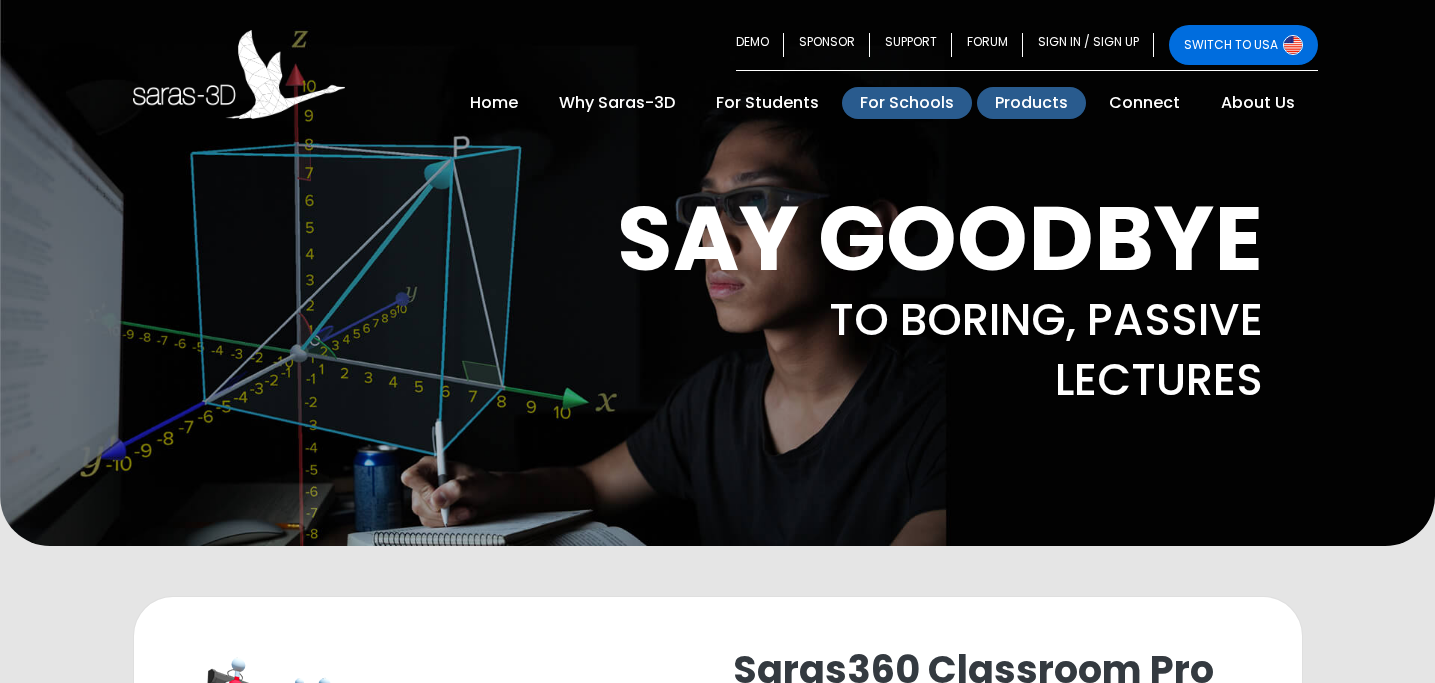 click on "For Schools" at bounding box center [907, 103] 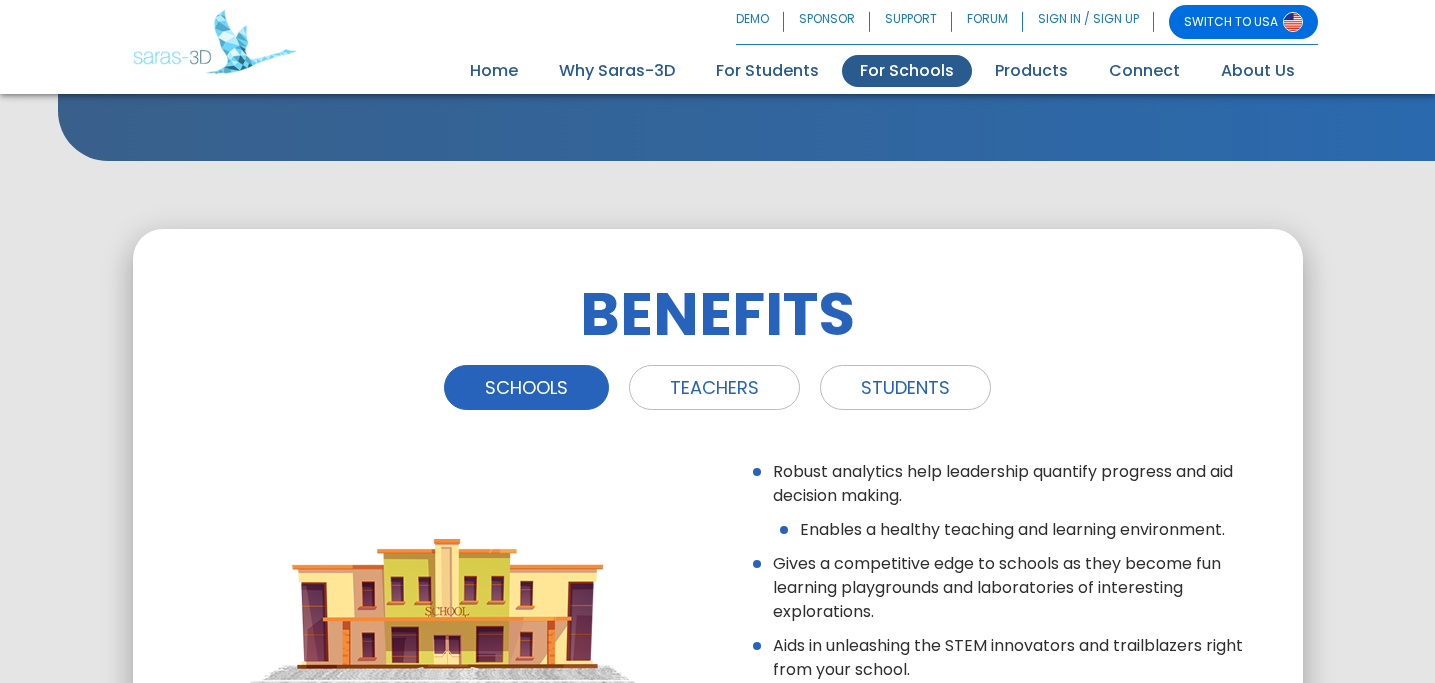 scroll, scrollTop: 2059, scrollLeft: 0, axis: vertical 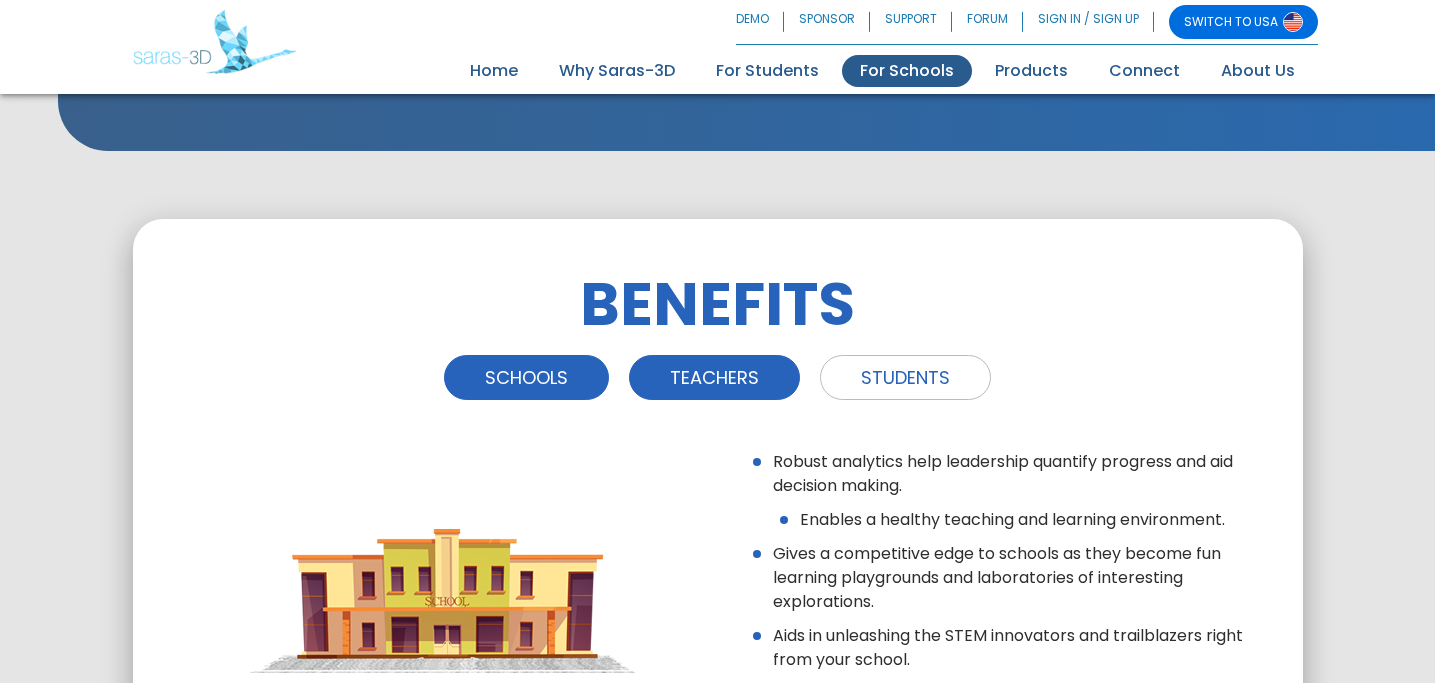 click on "TEACHERS" at bounding box center [714, 377] 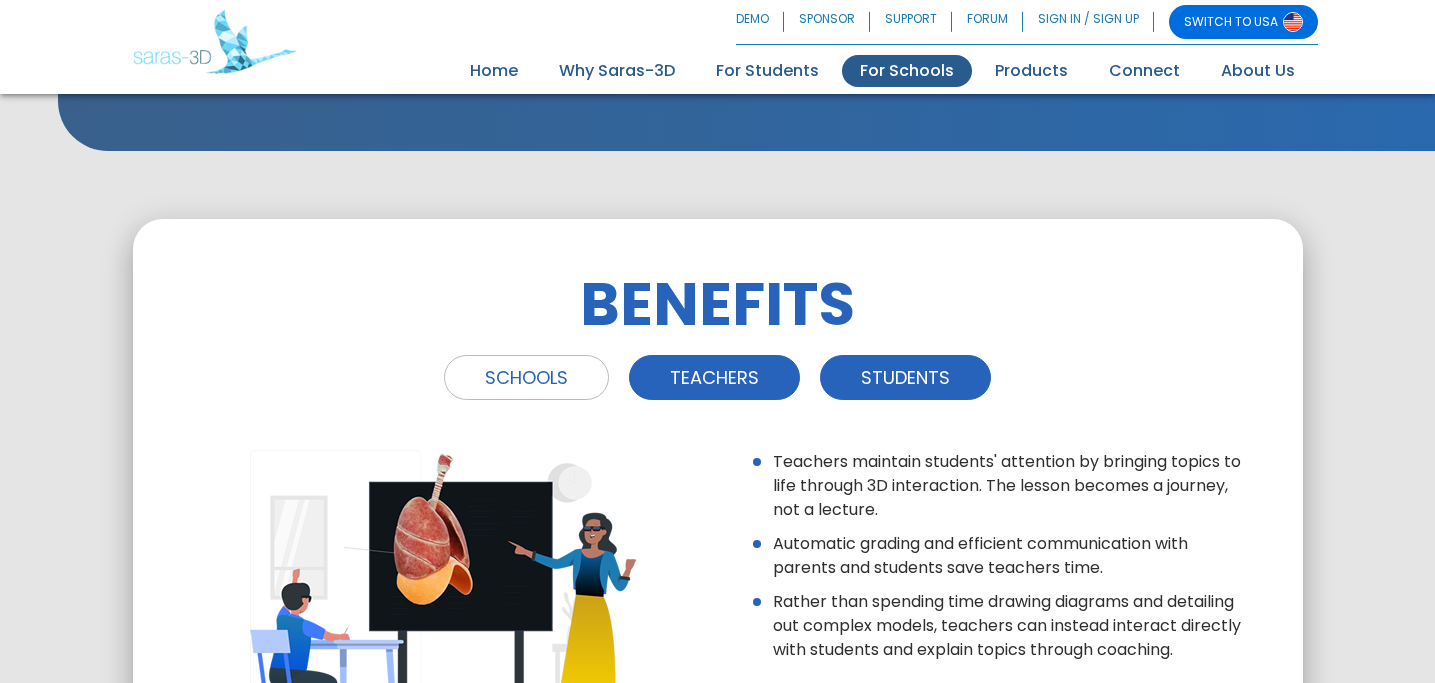 click on "STUDENTS" at bounding box center [905, 377] 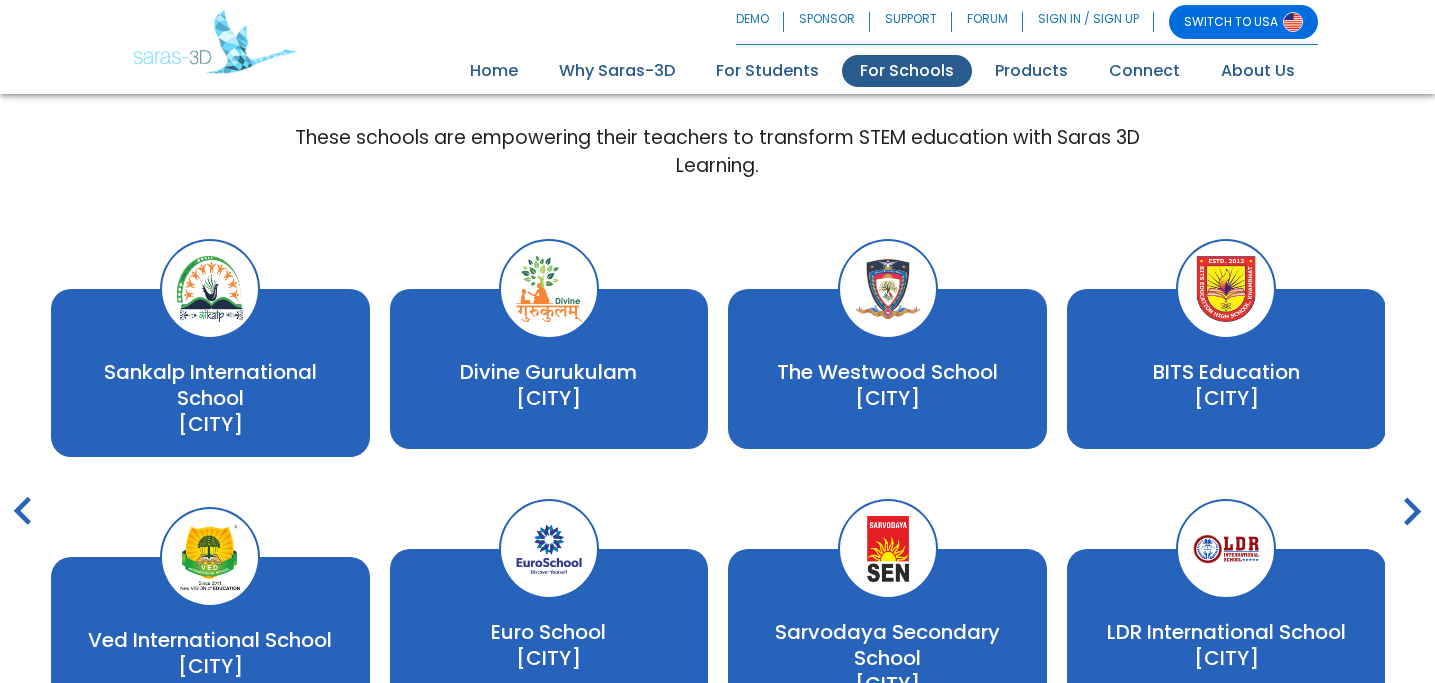scroll, scrollTop: 3288, scrollLeft: 0, axis: vertical 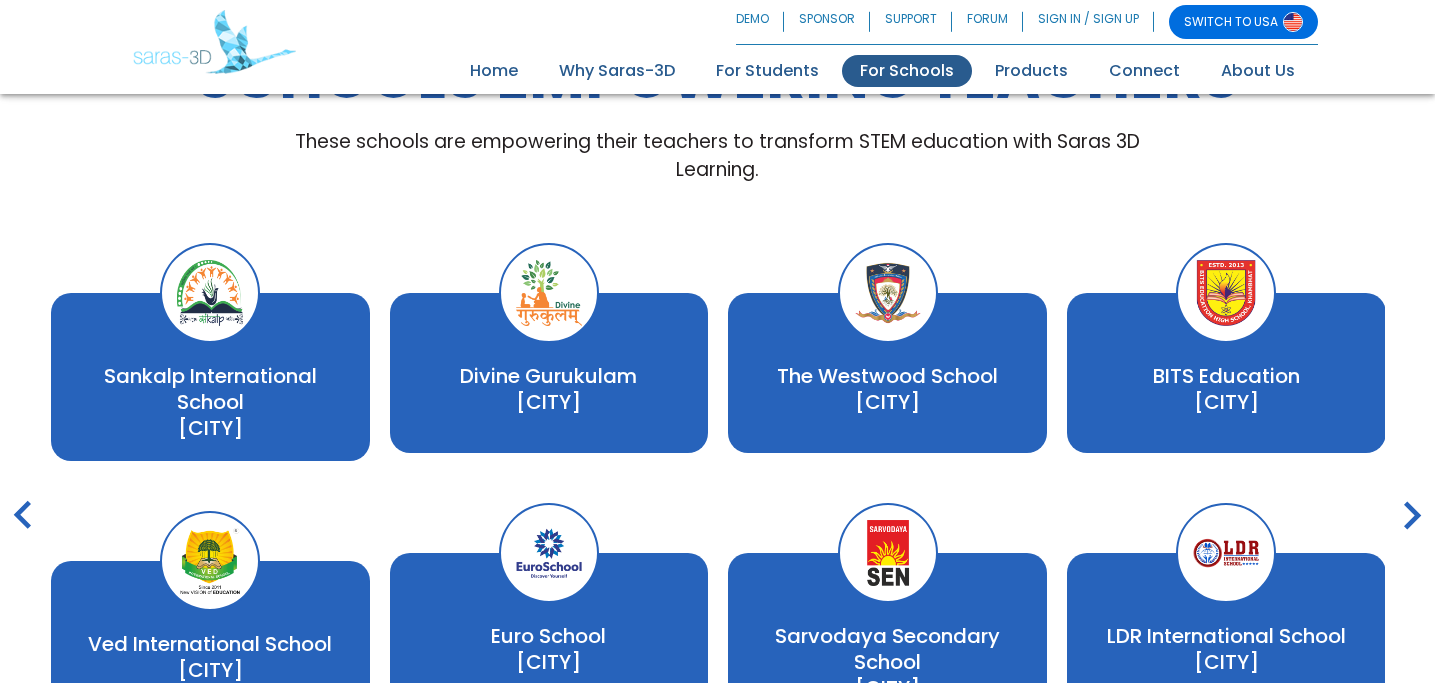 click on "keyboard_arrow_right" at bounding box center [1412, 516] 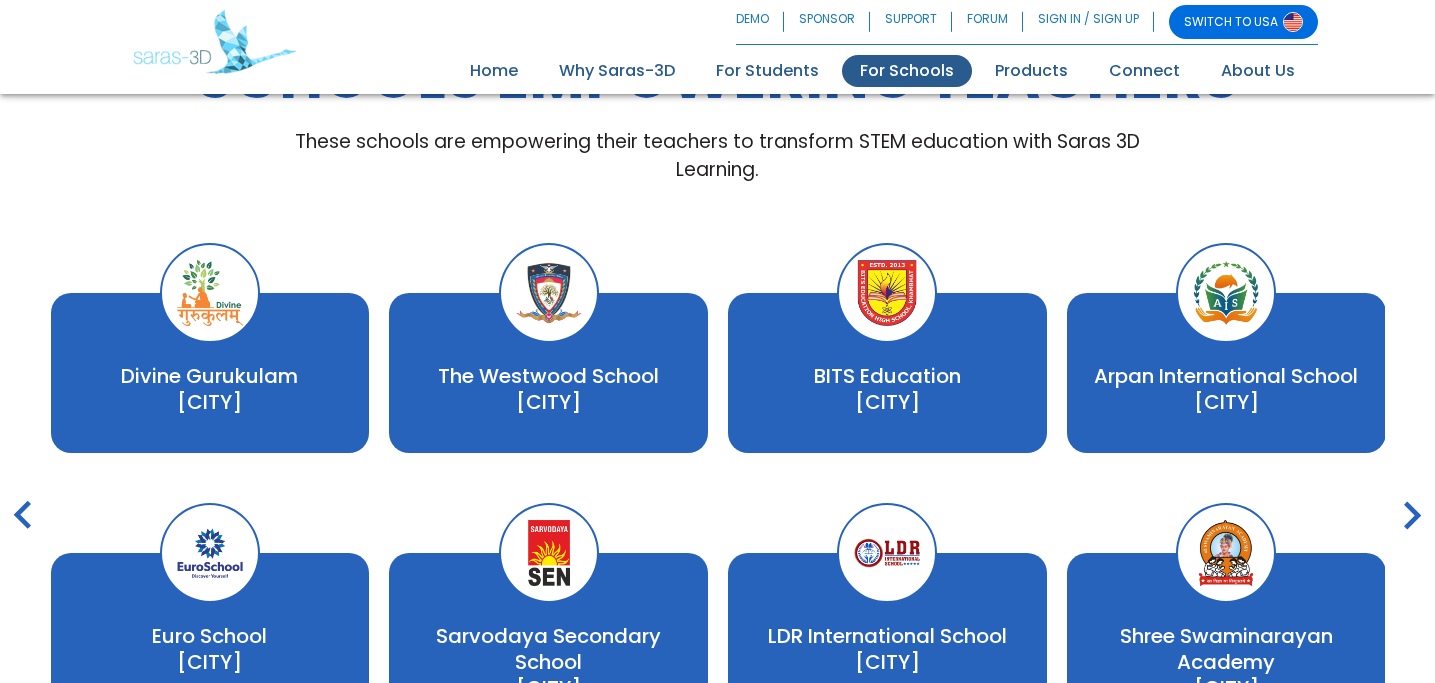 click on "keyboard_arrow_right" at bounding box center [1412, 516] 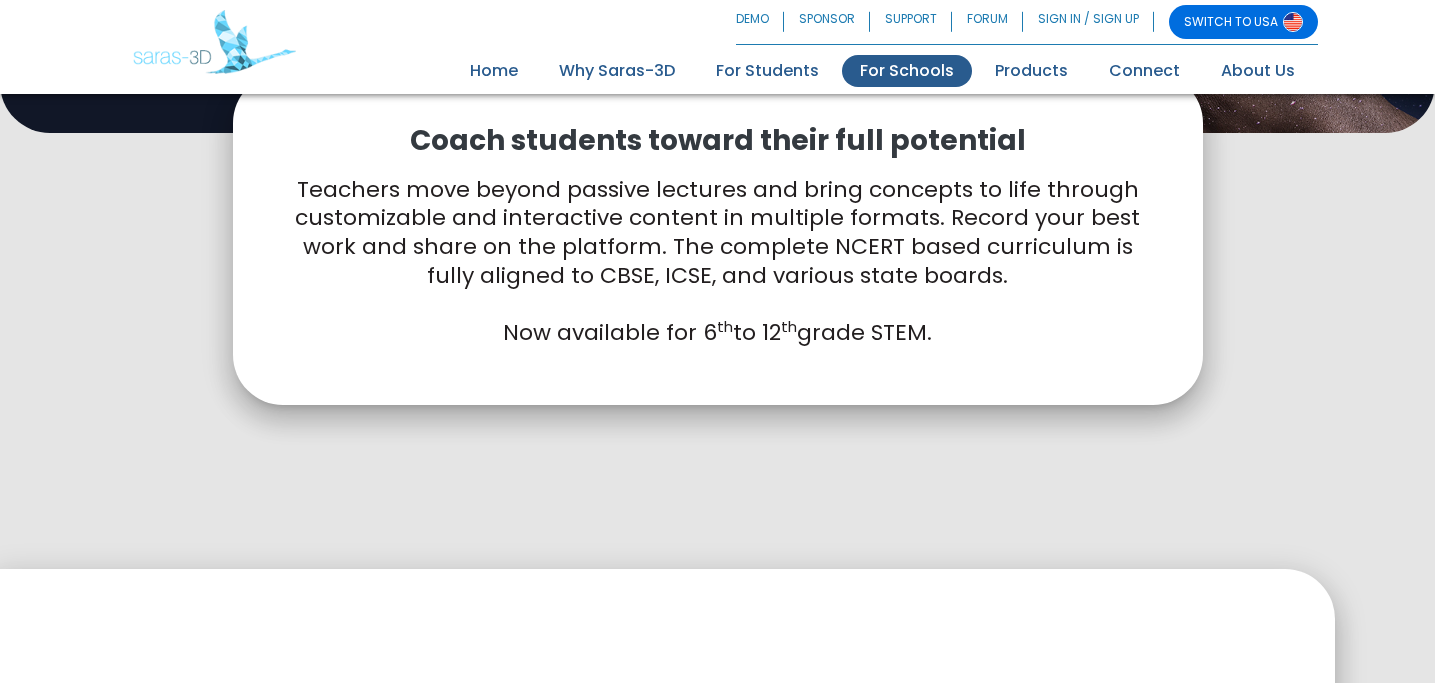 scroll, scrollTop: 0, scrollLeft: 0, axis: both 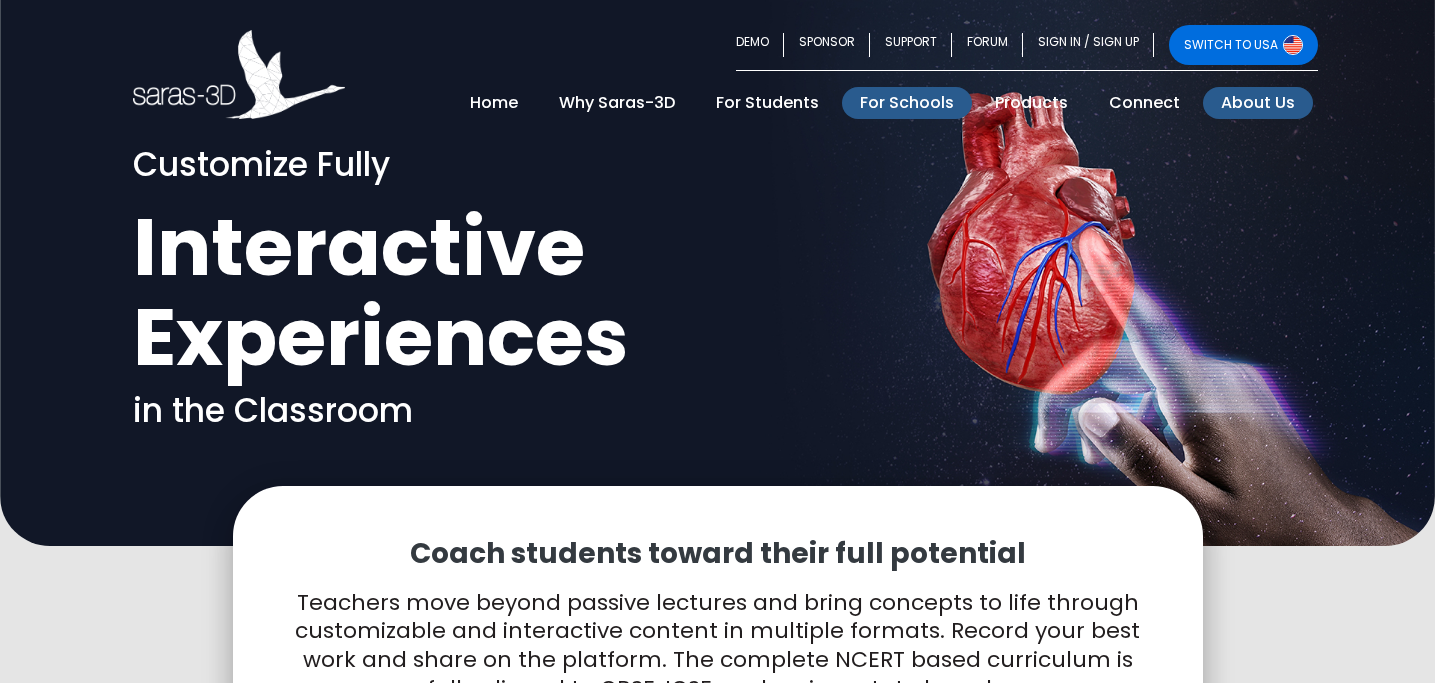 click on "About Us" at bounding box center (1258, 103) 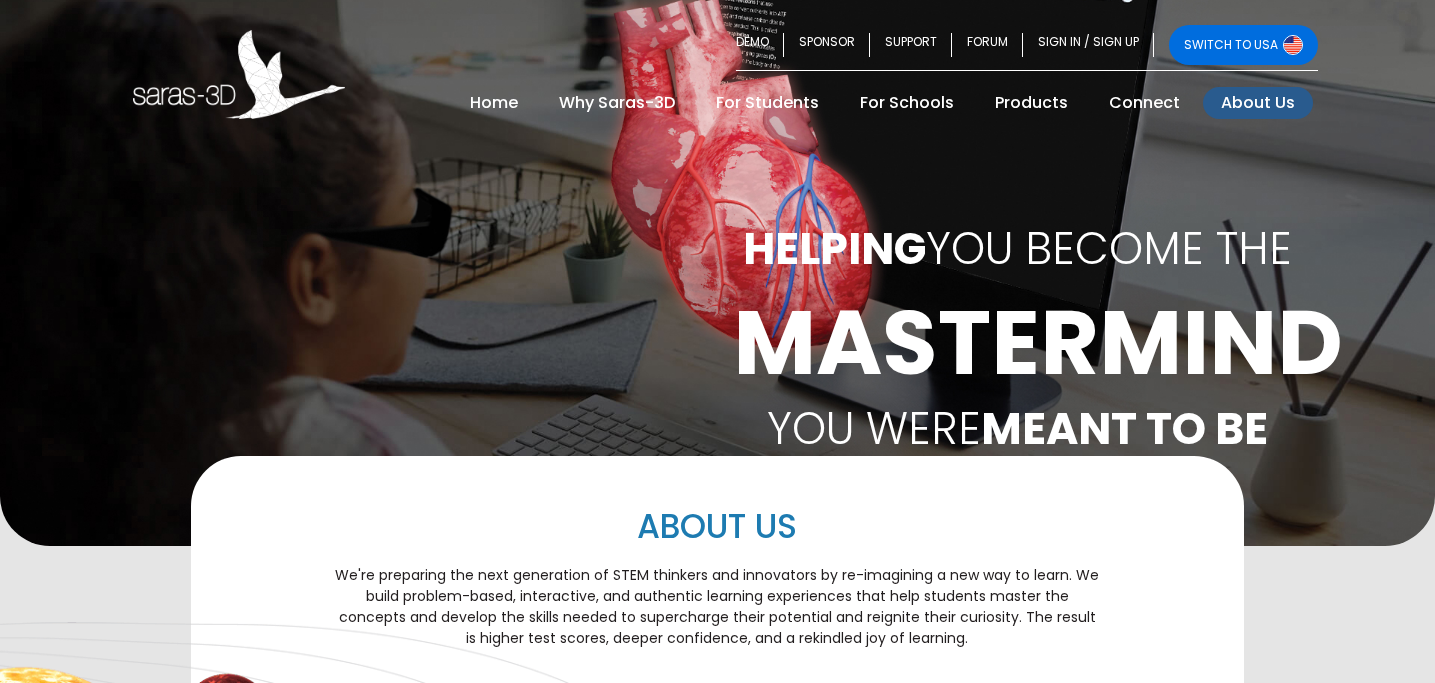 scroll, scrollTop: 0, scrollLeft: 0, axis: both 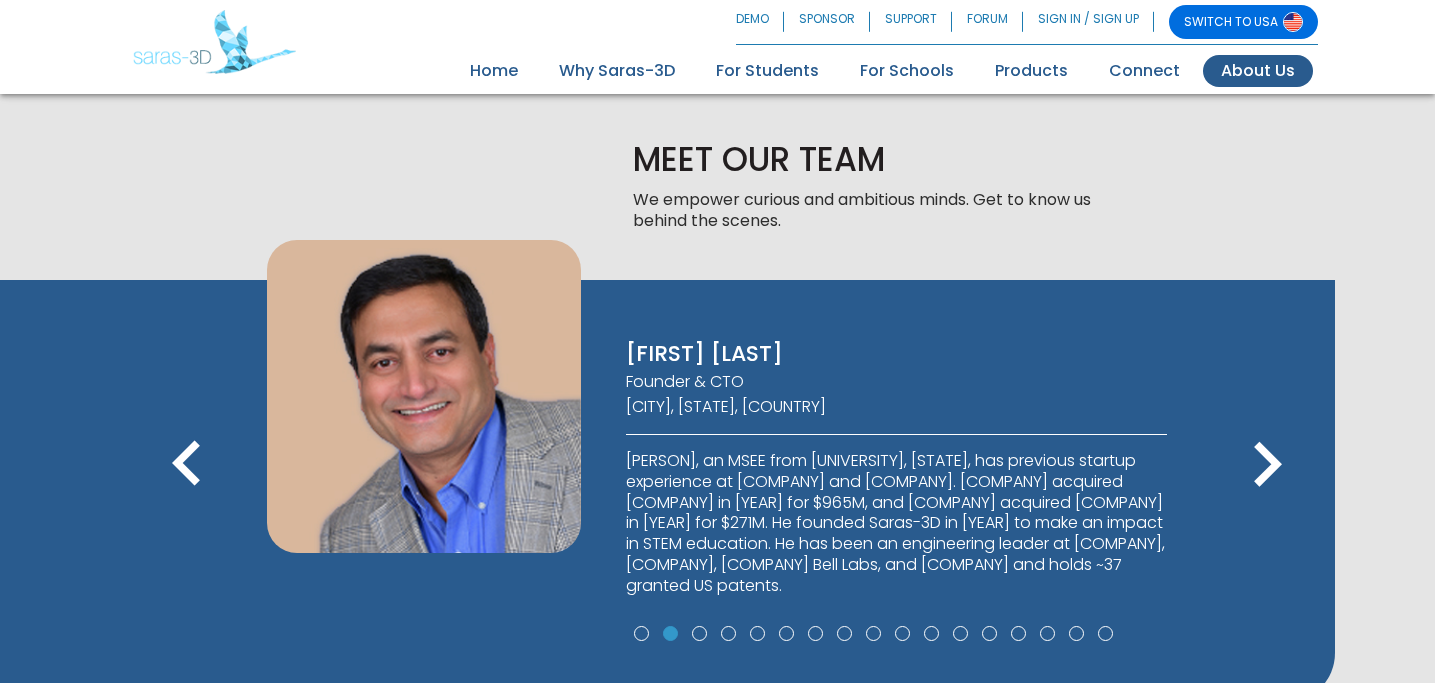 click on "keyboard_arrow_right" at bounding box center [1267, 465] 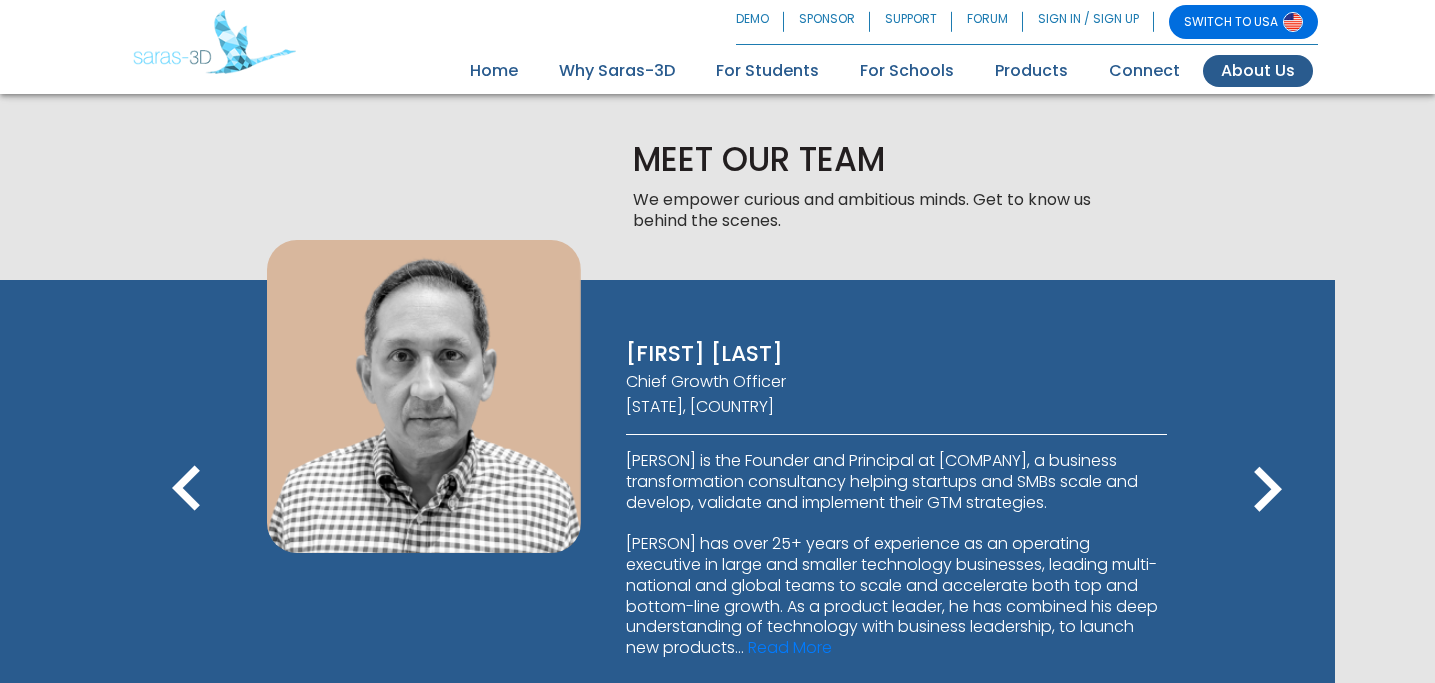 click on "keyboard_arrow_left" at bounding box center [187, 490] 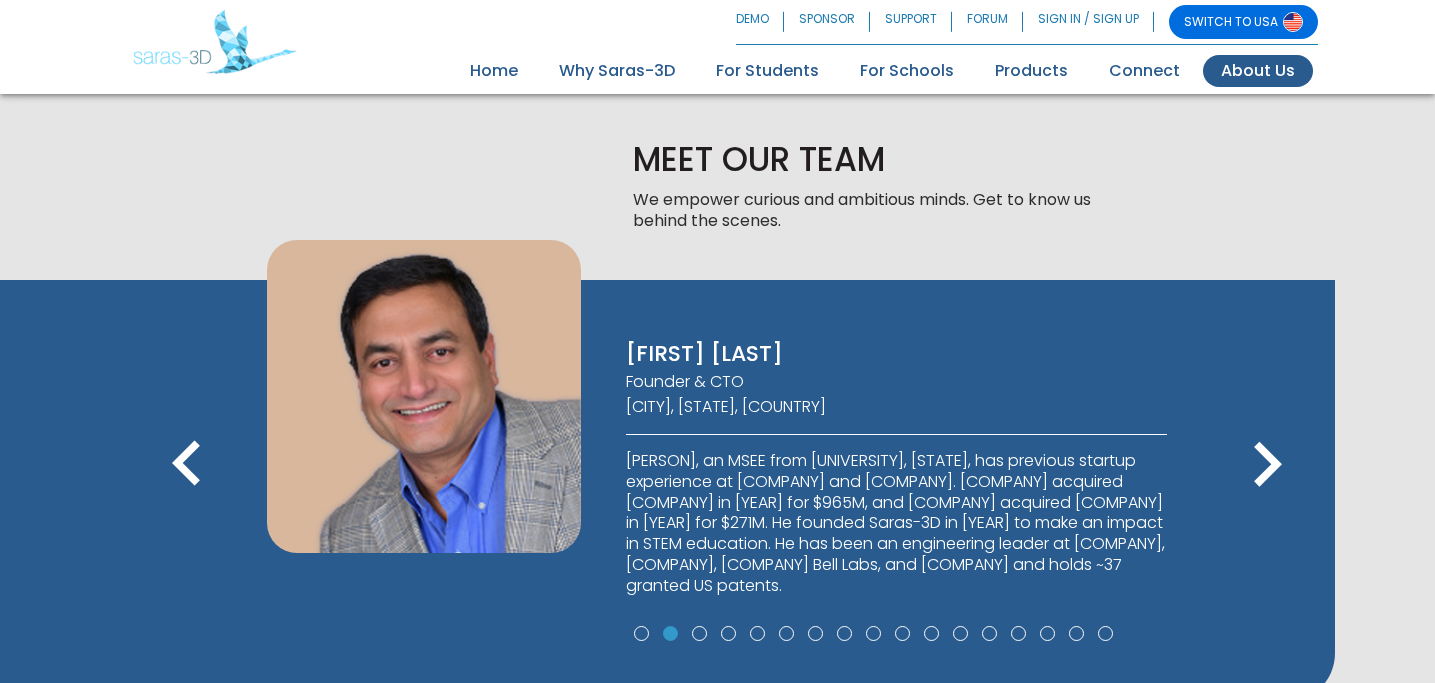click on "keyboard_arrow_right" at bounding box center (1267, 465) 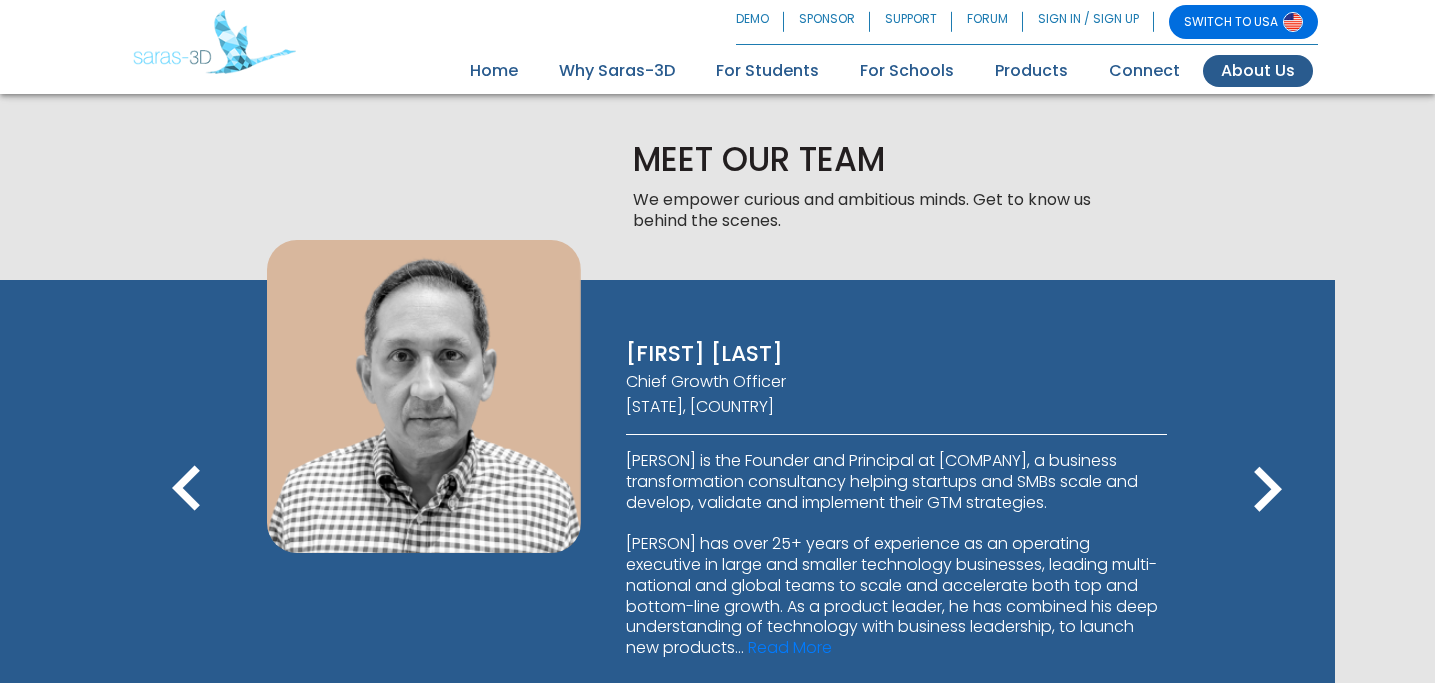 click on "keyboard_arrow_right" at bounding box center [1267, 490] 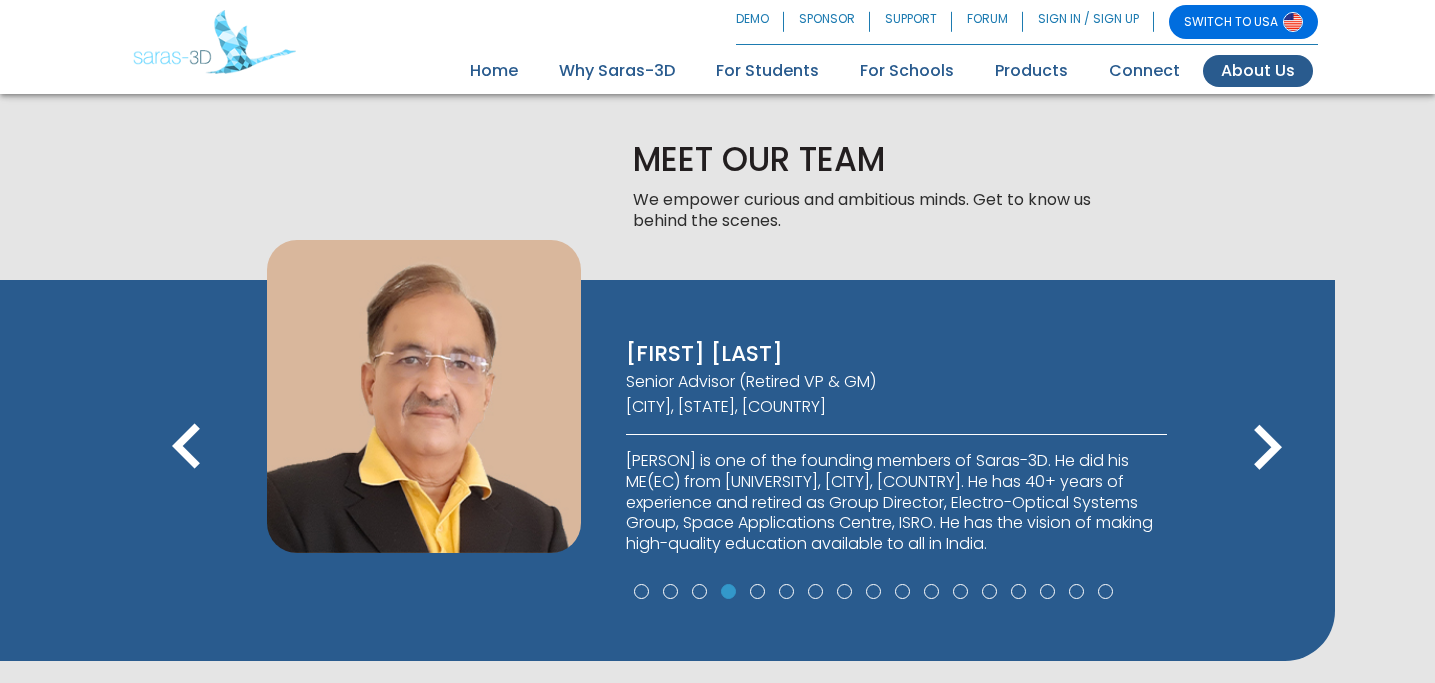 click on "keyboard_arrow_right" at bounding box center [1267, 448] 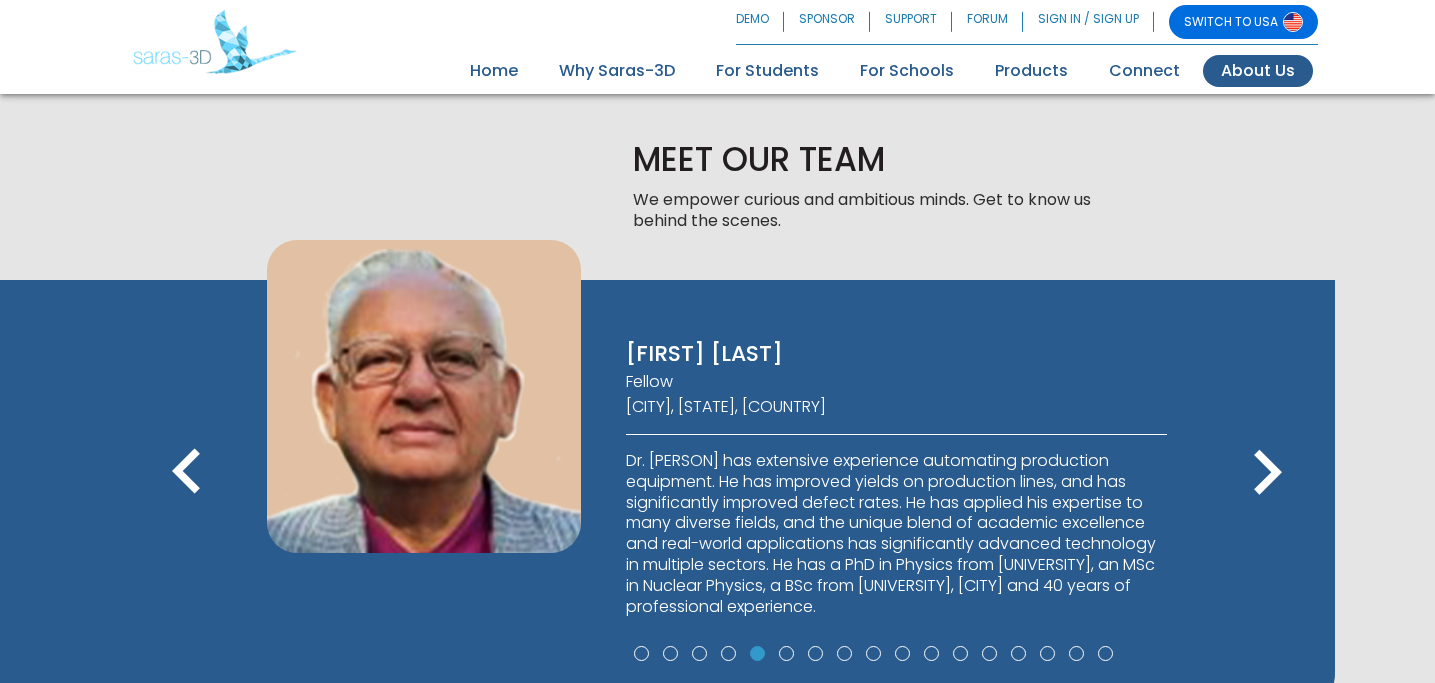 click on "keyboard_arrow_right" at bounding box center [1267, 473] 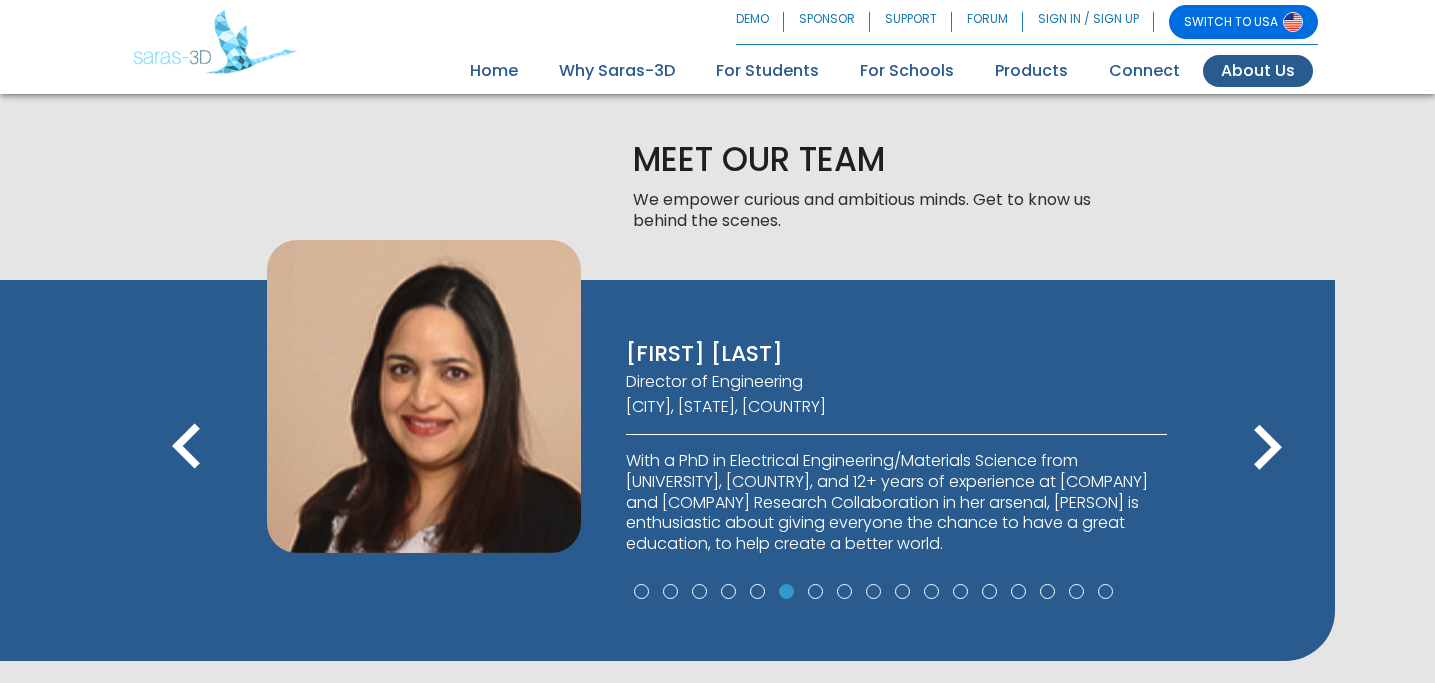 click on "keyboard_arrow_right" at bounding box center [1267, 448] 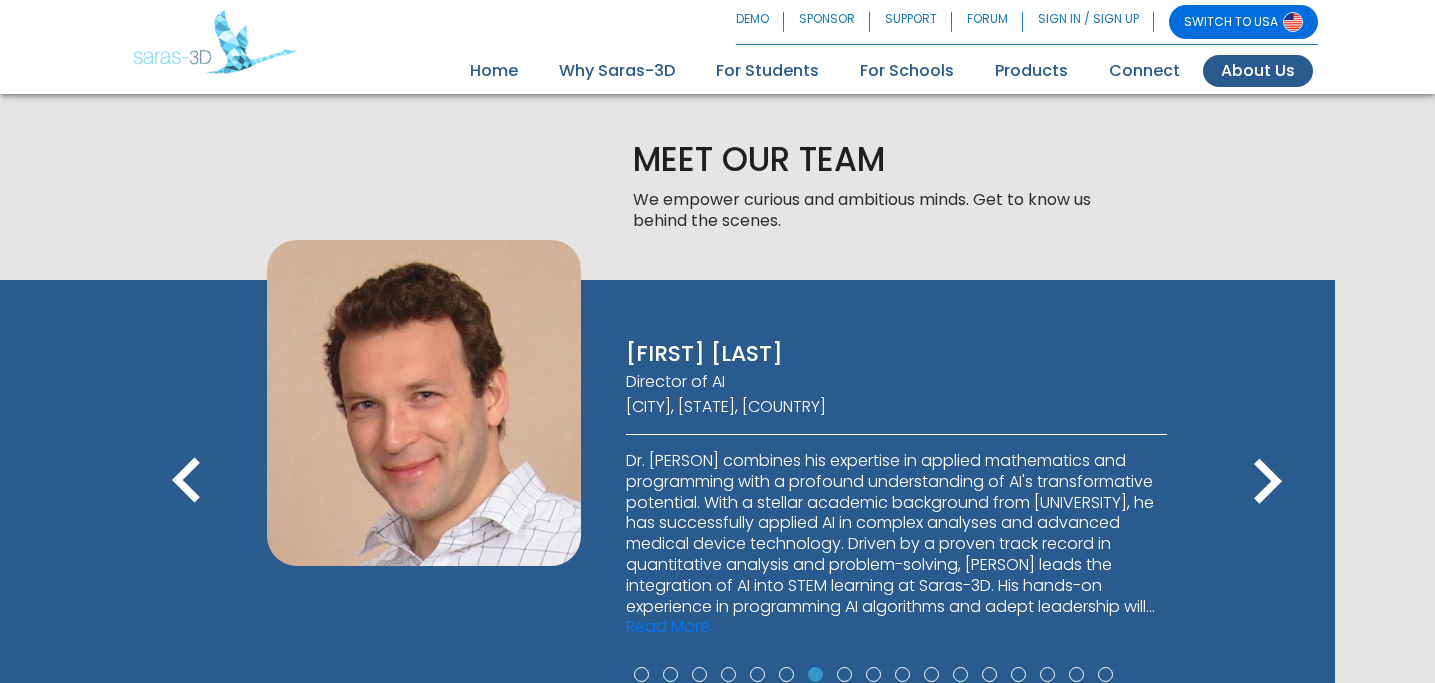 click on "keyboard_arrow_right" at bounding box center [1267, 482] 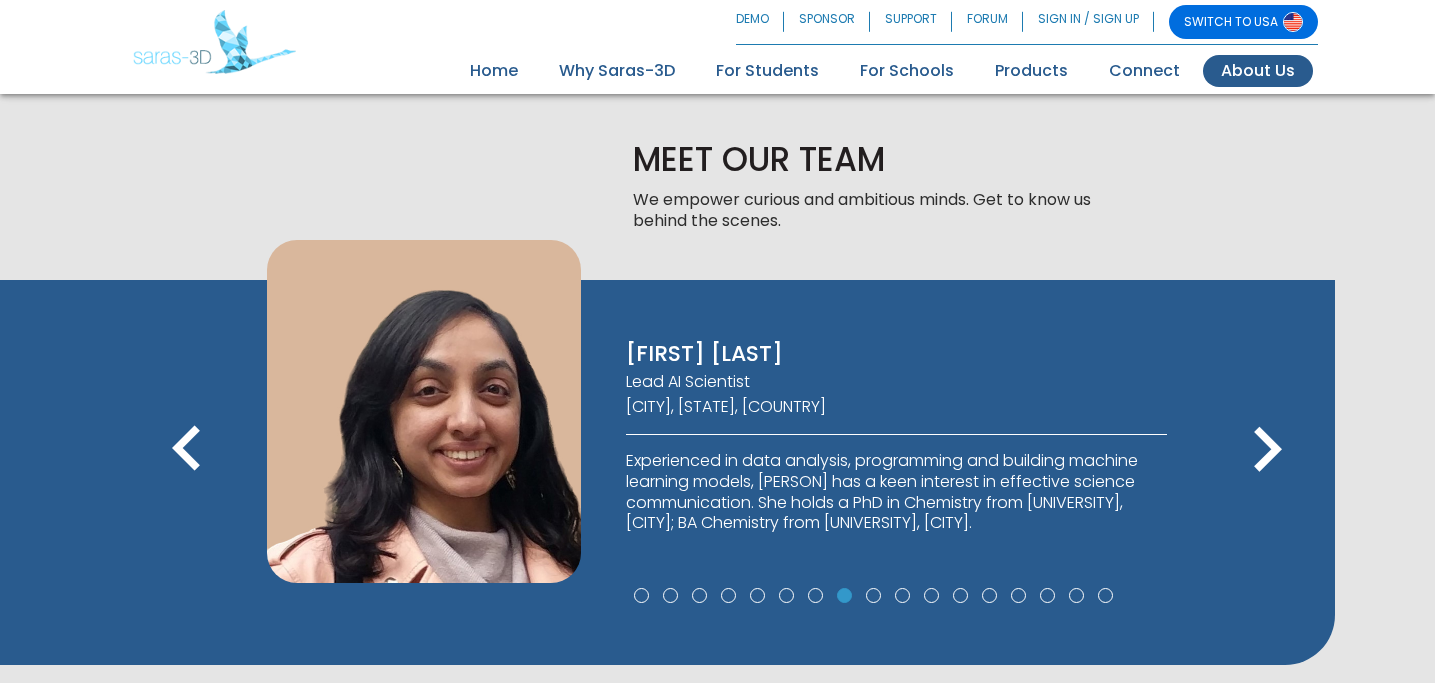 click on "keyboard_arrow_right" at bounding box center [1267, 450] 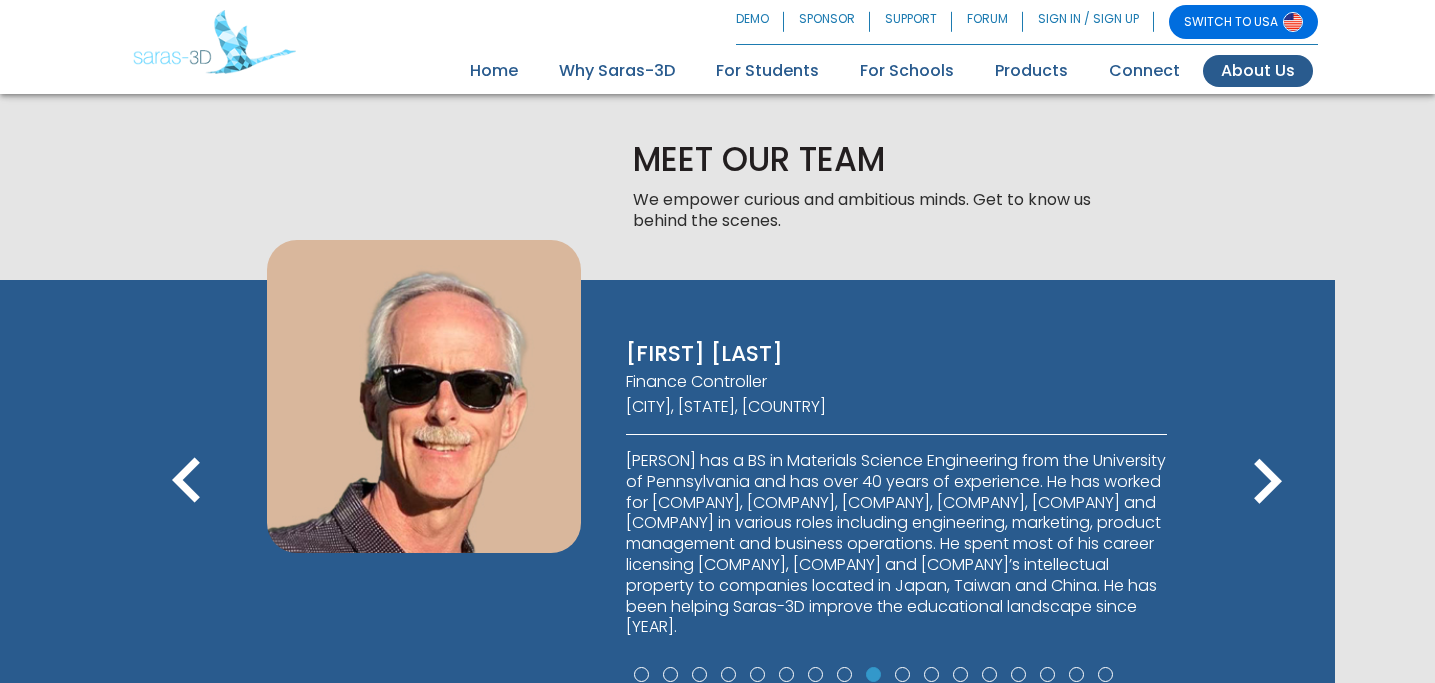 click on "keyboard_arrow_right" at bounding box center [1267, 482] 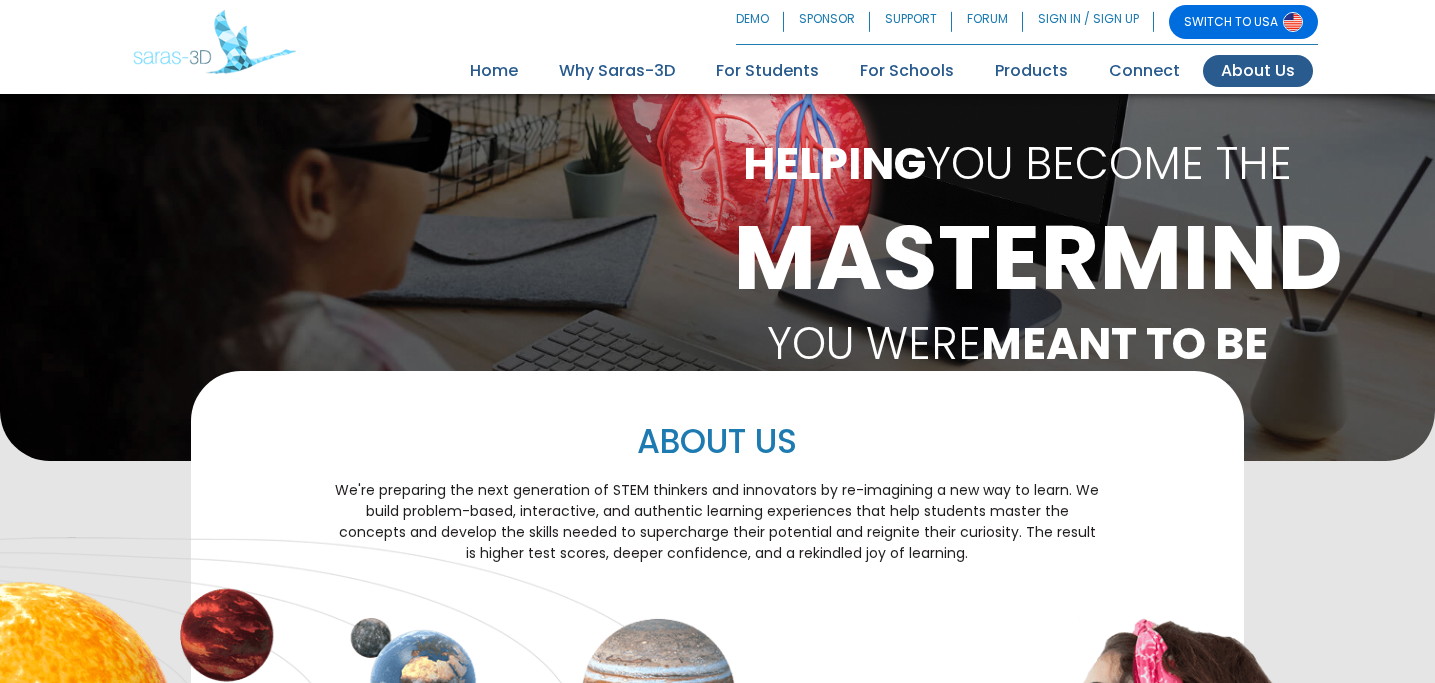 scroll, scrollTop: 0, scrollLeft: 0, axis: both 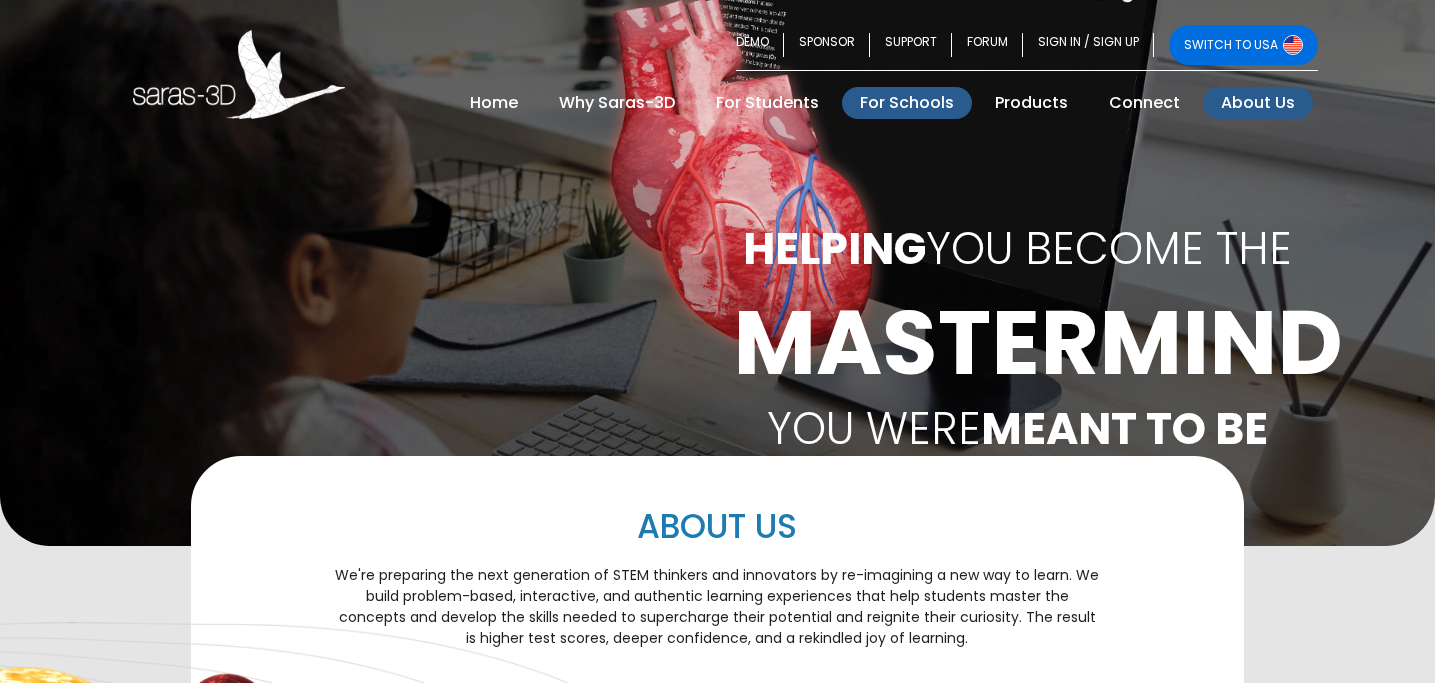 click on "For Schools" at bounding box center (907, 103) 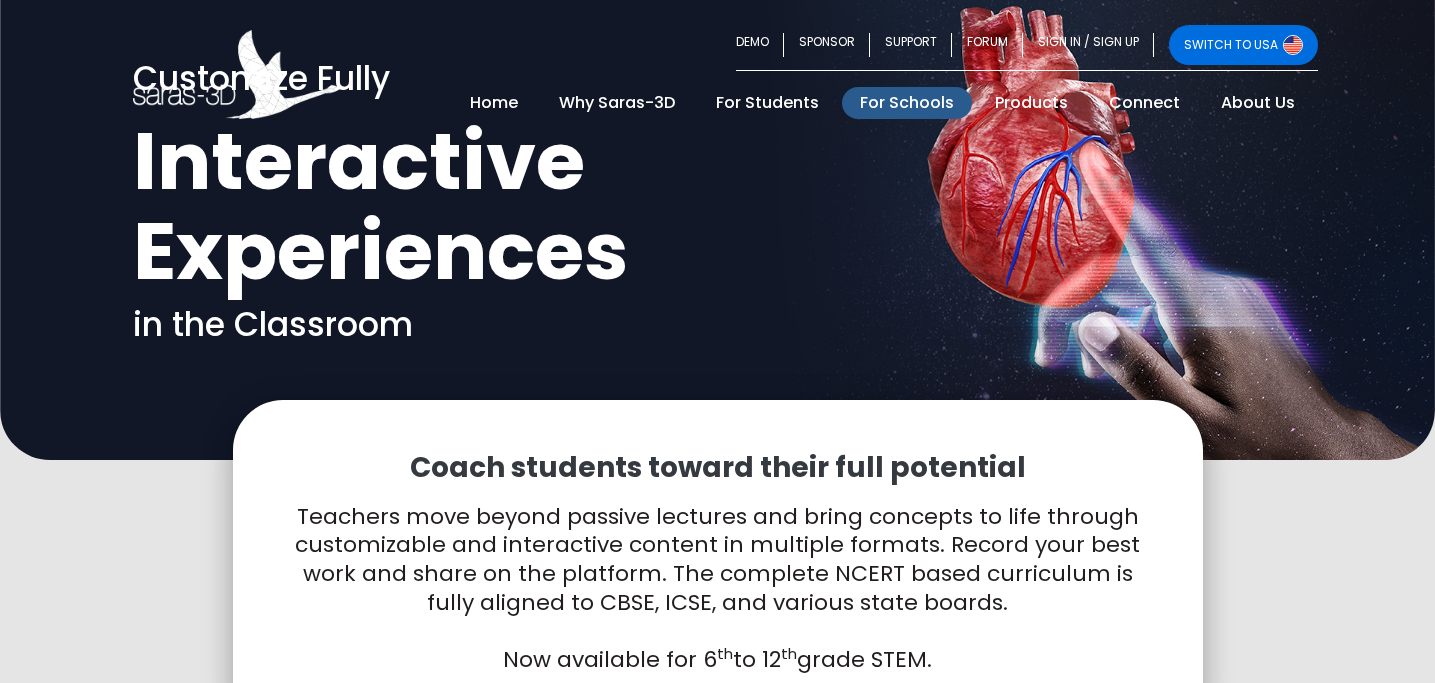 scroll, scrollTop: 0, scrollLeft: 0, axis: both 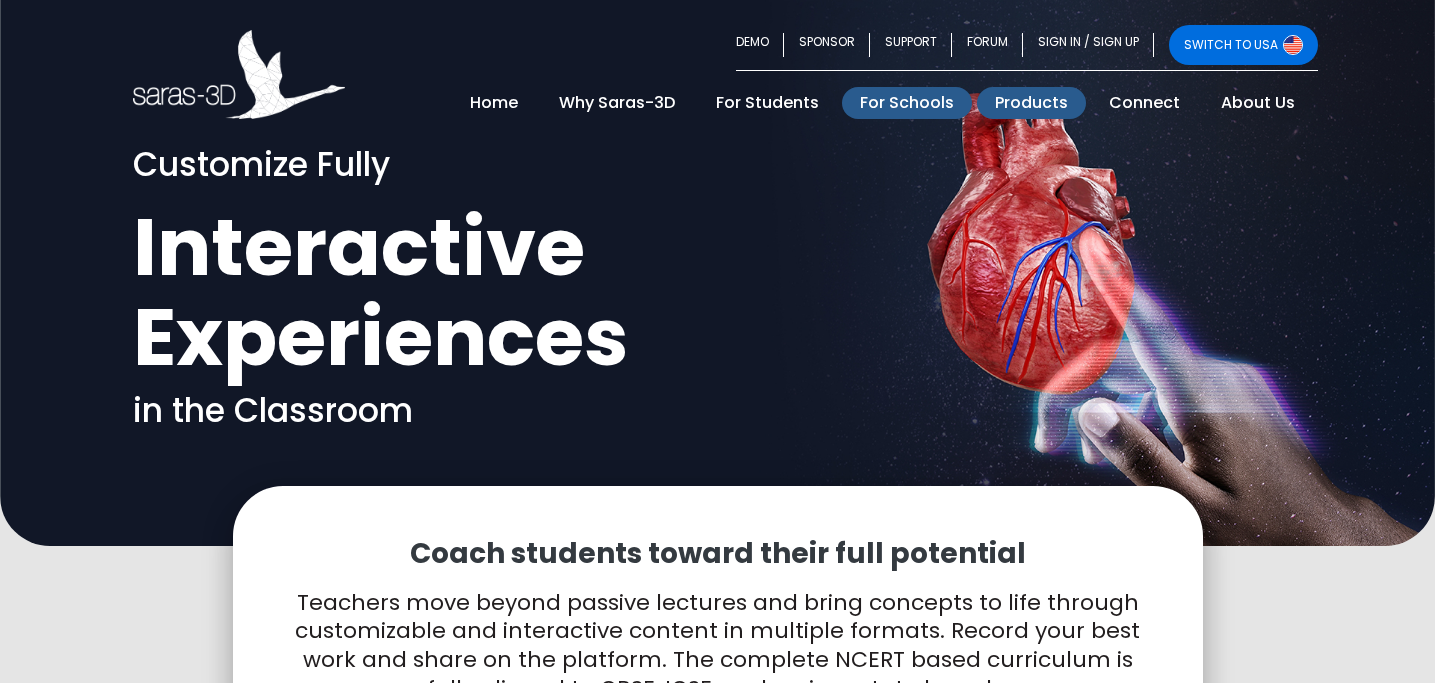 click on "Products" at bounding box center (1031, 103) 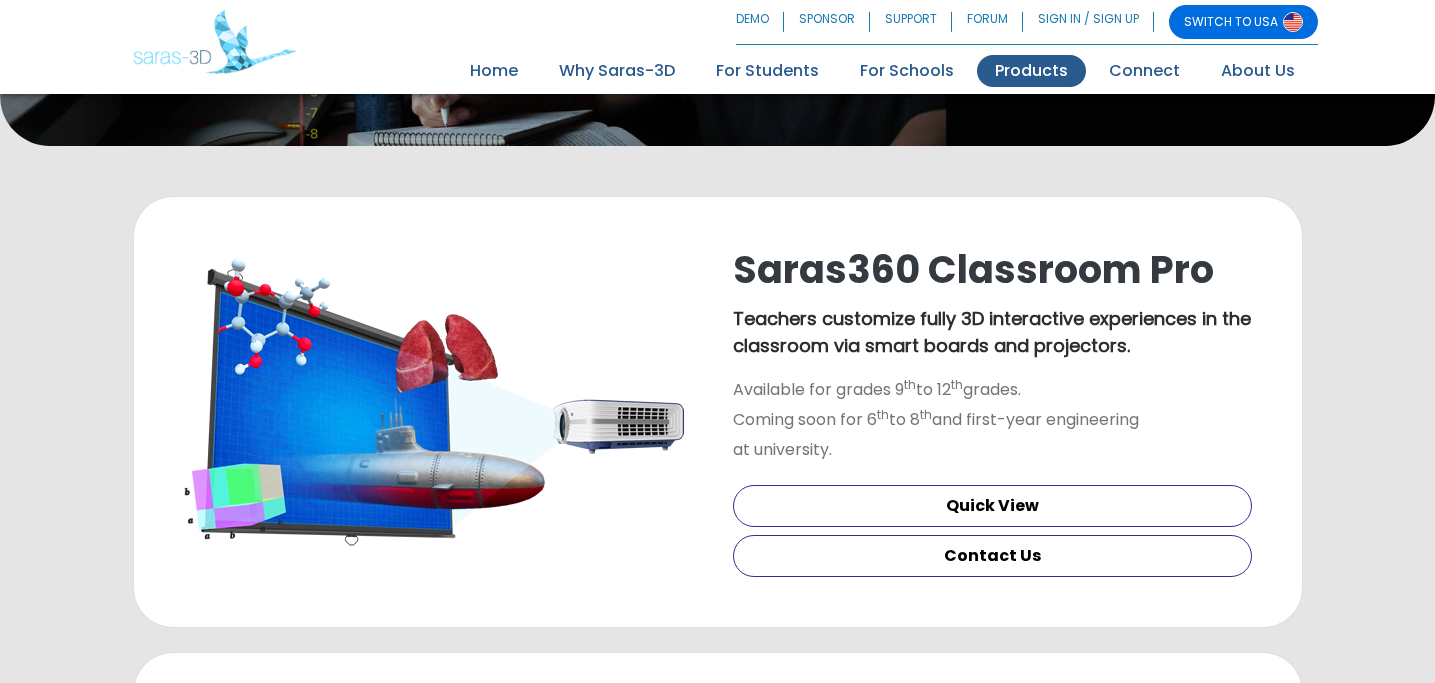 scroll, scrollTop: 399, scrollLeft: 0, axis: vertical 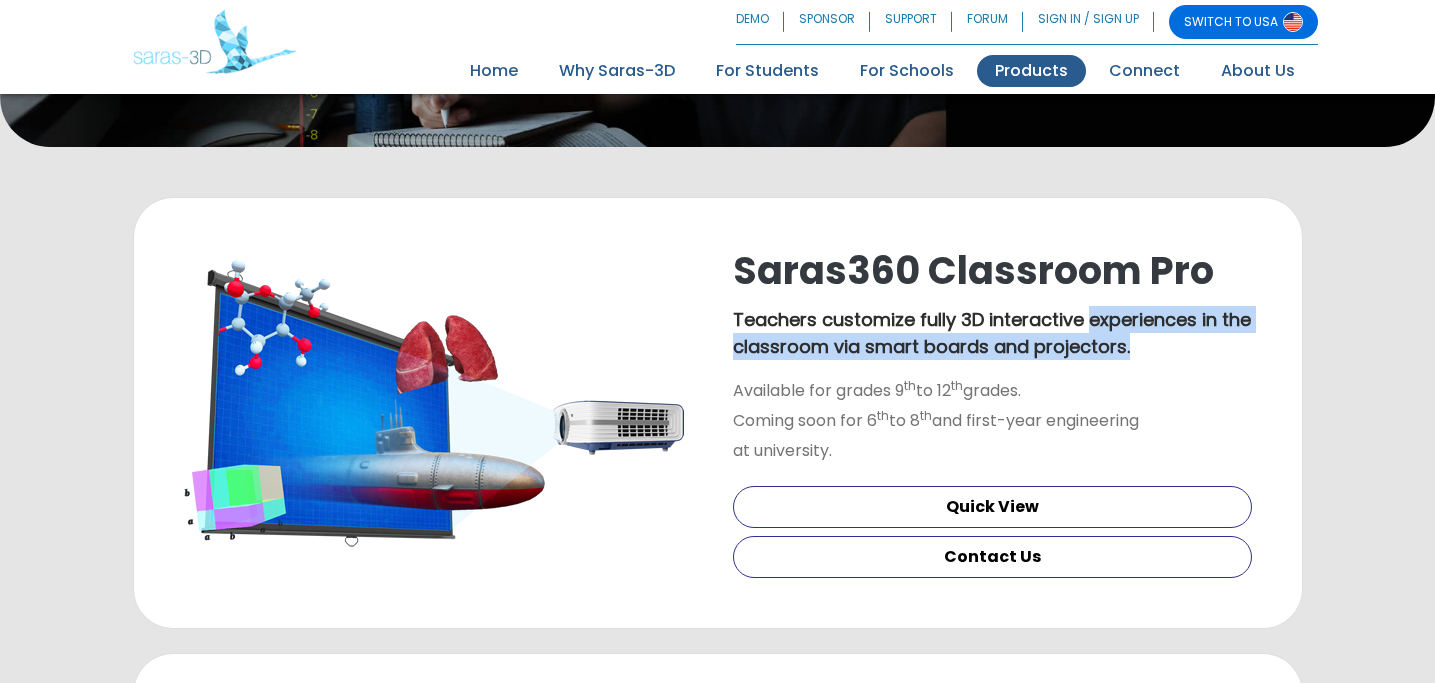 drag, startPoint x: 1091, startPoint y: 212, endPoint x: 1153, endPoint y: 240, distance: 68.0294 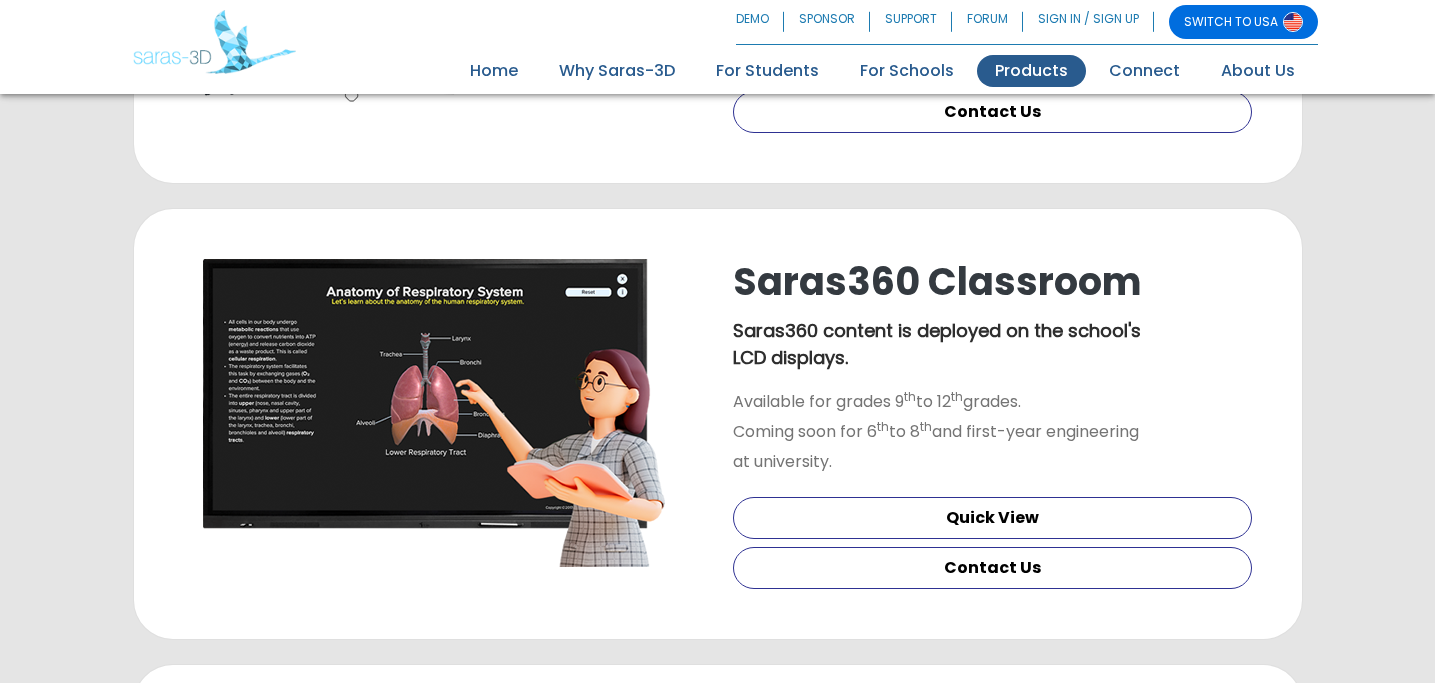 scroll, scrollTop: 850, scrollLeft: 0, axis: vertical 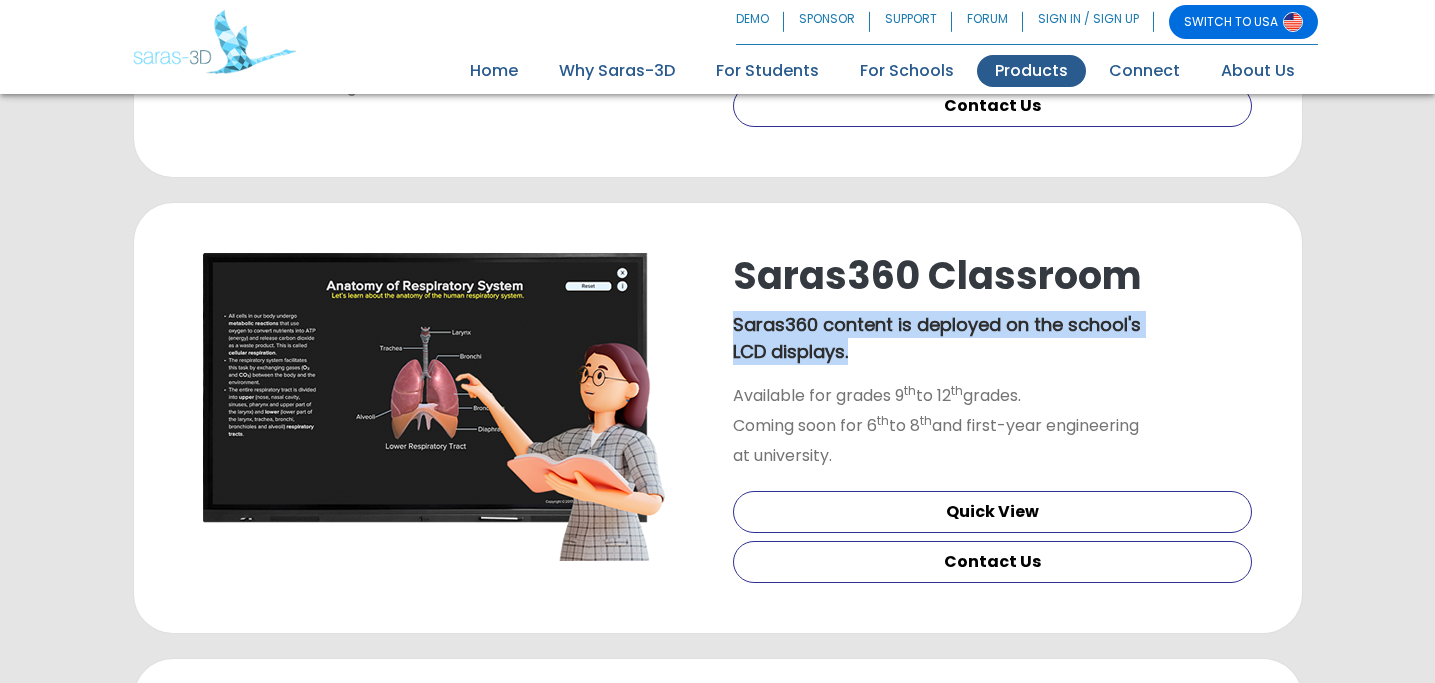 drag, startPoint x: 867, startPoint y: 246, endPoint x: 745, endPoint y: 199, distance: 130.7402 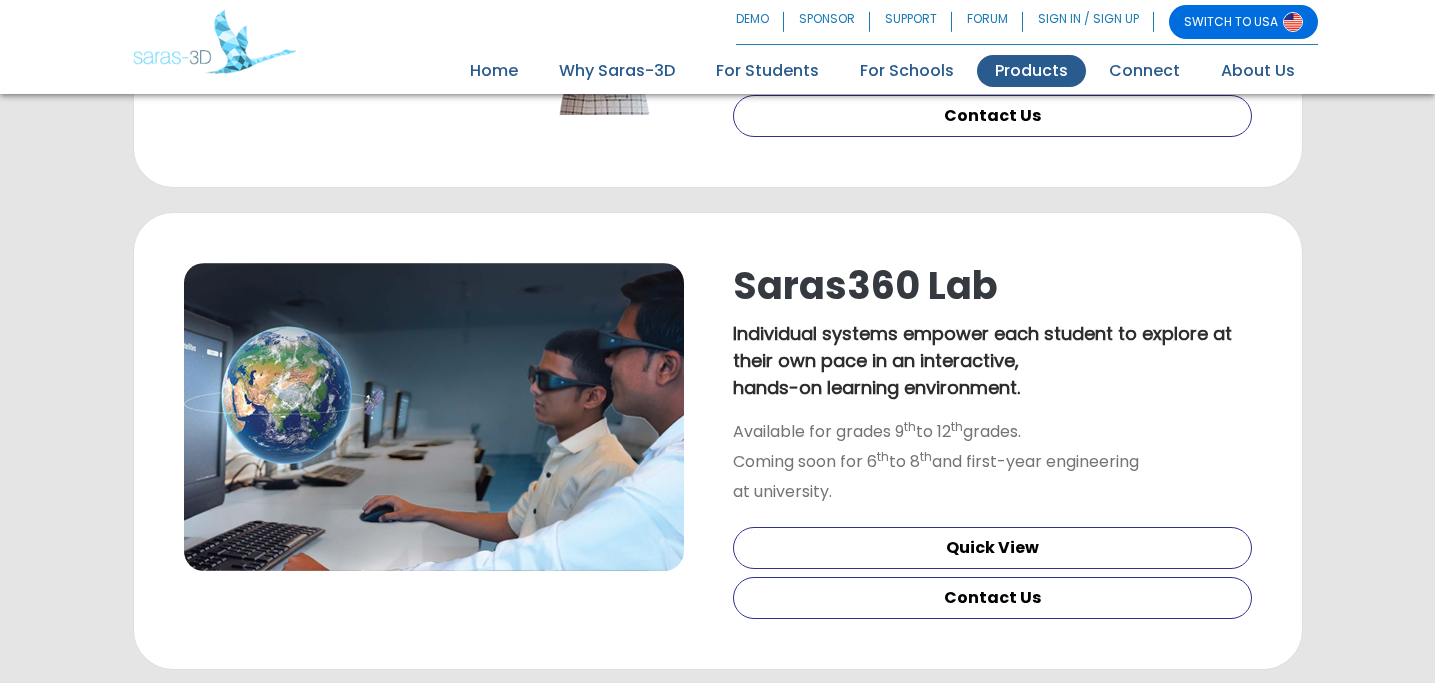 scroll, scrollTop: 1275, scrollLeft: 0, axis: vertical 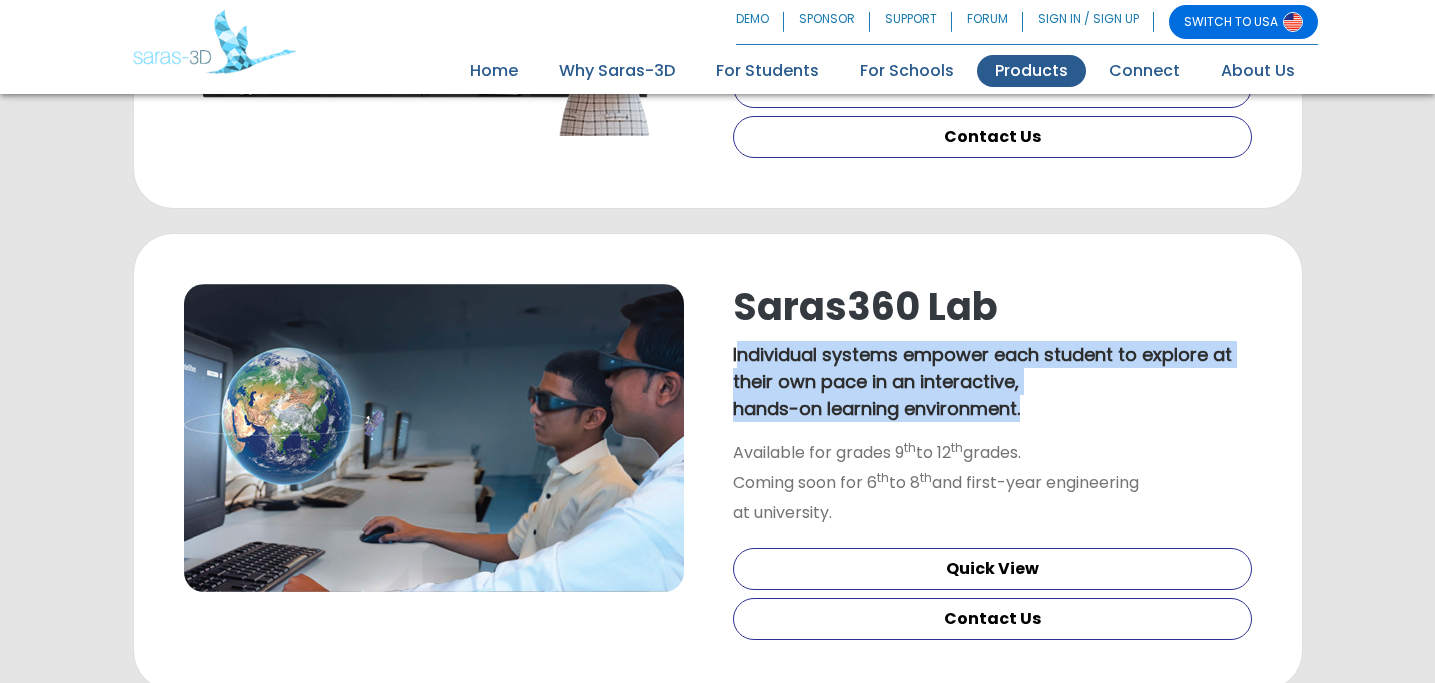 drag, startPoint x: 736, startPoint y: 239, endPoint x: 1027, endPoint y: 302, distance: 297.7415 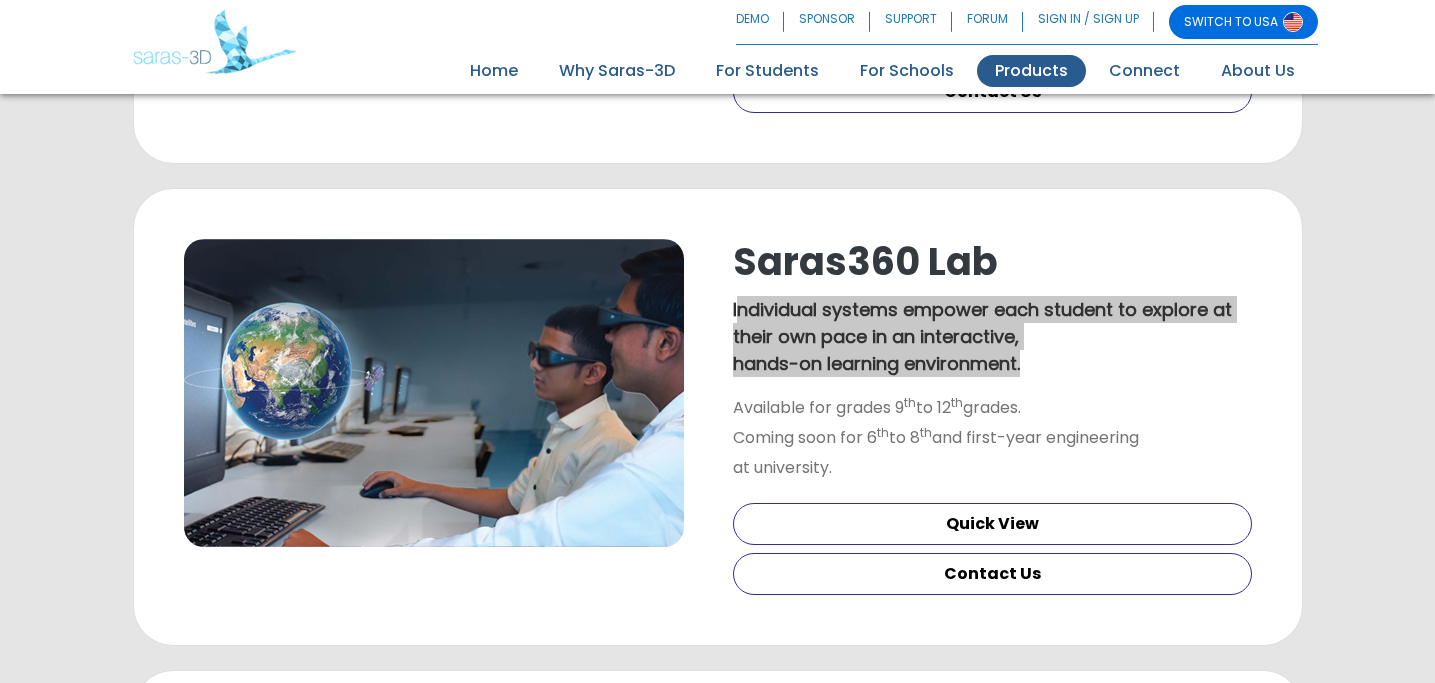 scroll, scrollTop: 1319, scrollLeft: 0, axis: vertical 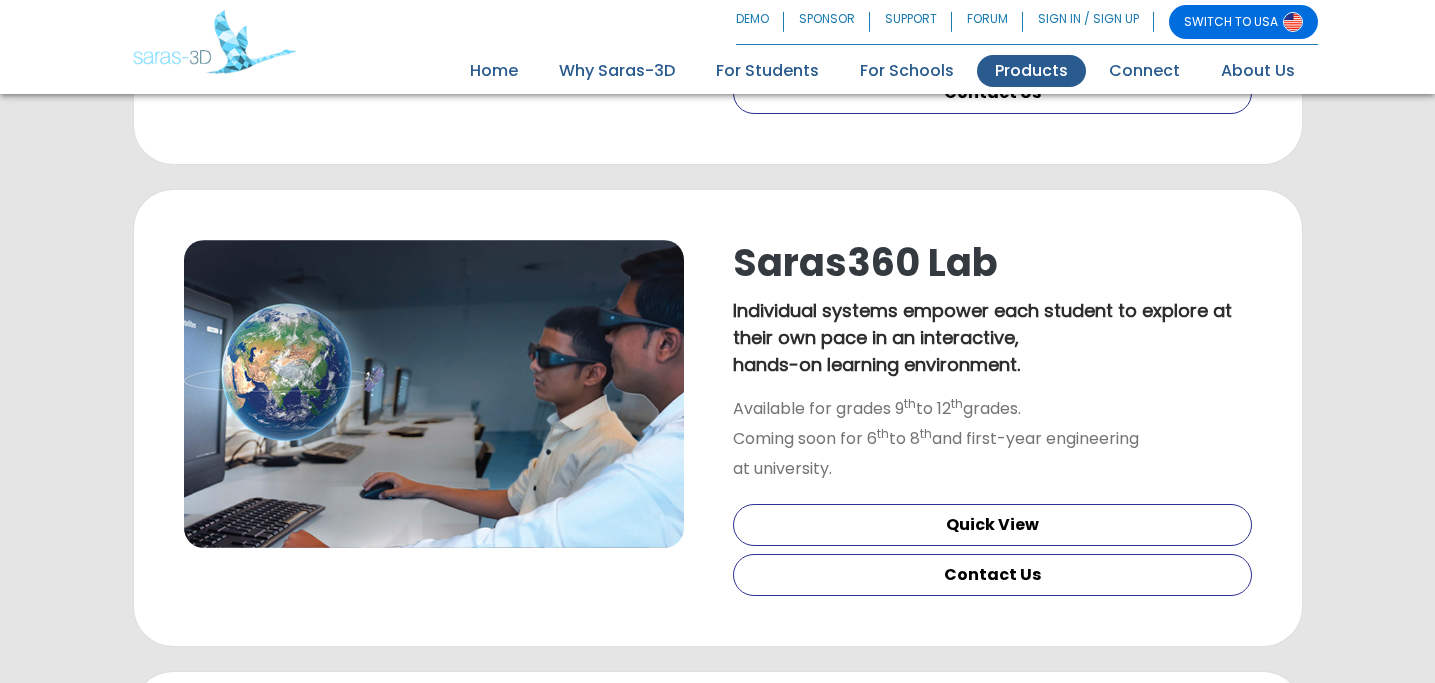 click on "Saras360 Lab
Individual systems empower each student to explore at their own pace in an interactive,  hands-on learning environment.
Available for grades 9 th  to 12 th  grades. Coming soon for 6 th  to 8 th  and first-year engineering  at university.
Quick View
Contact Us" at bounding box center (992, 418) 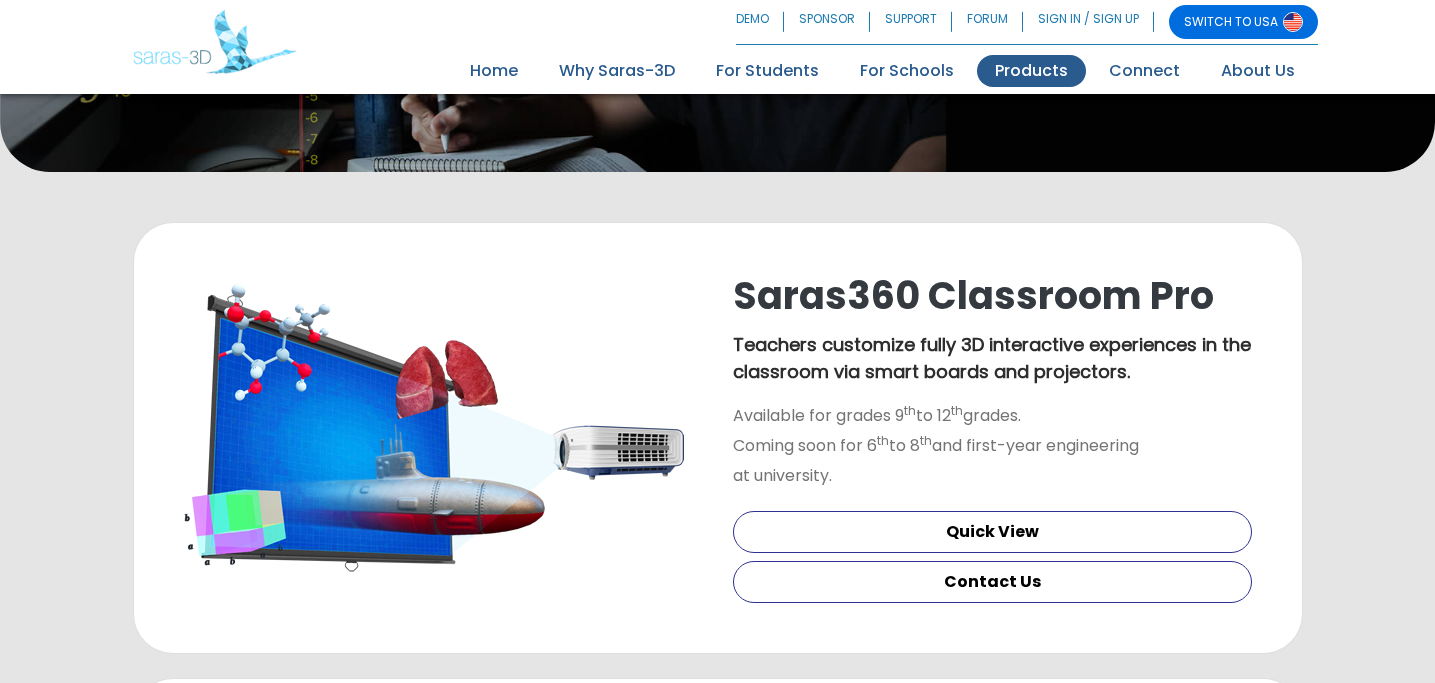 scroll, scrollTop: 0, scrollLeft: 0, axis: both 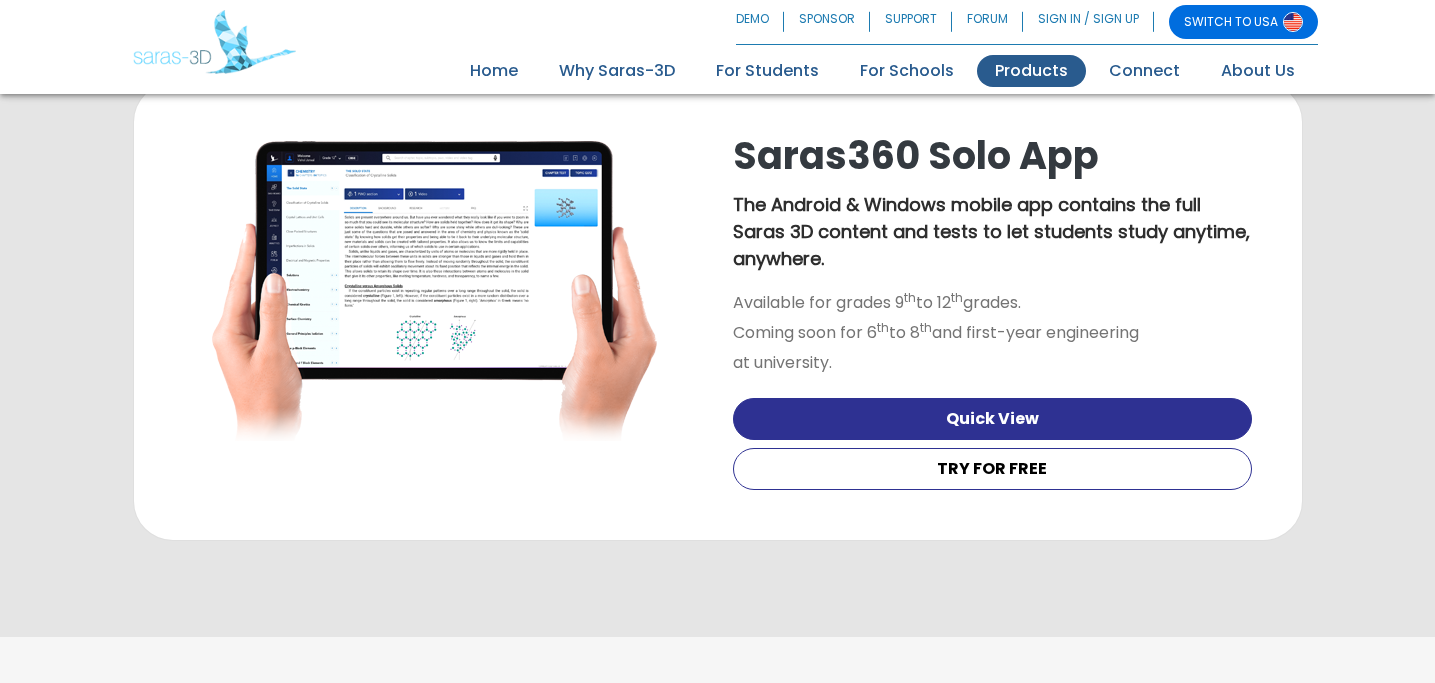 click on "Quick View" at bounding box center (992, 419) 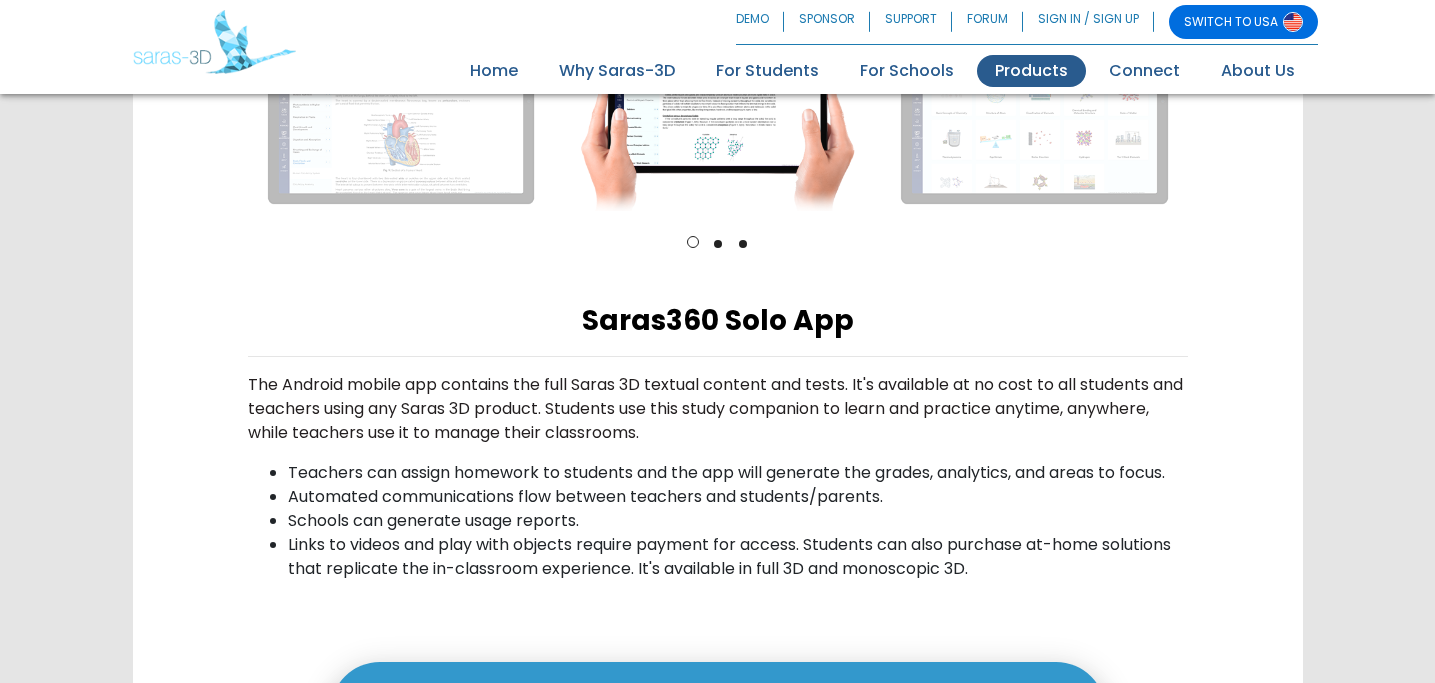 scroll, scrollTop: 592, scrollLeft: 0, axis: vertical 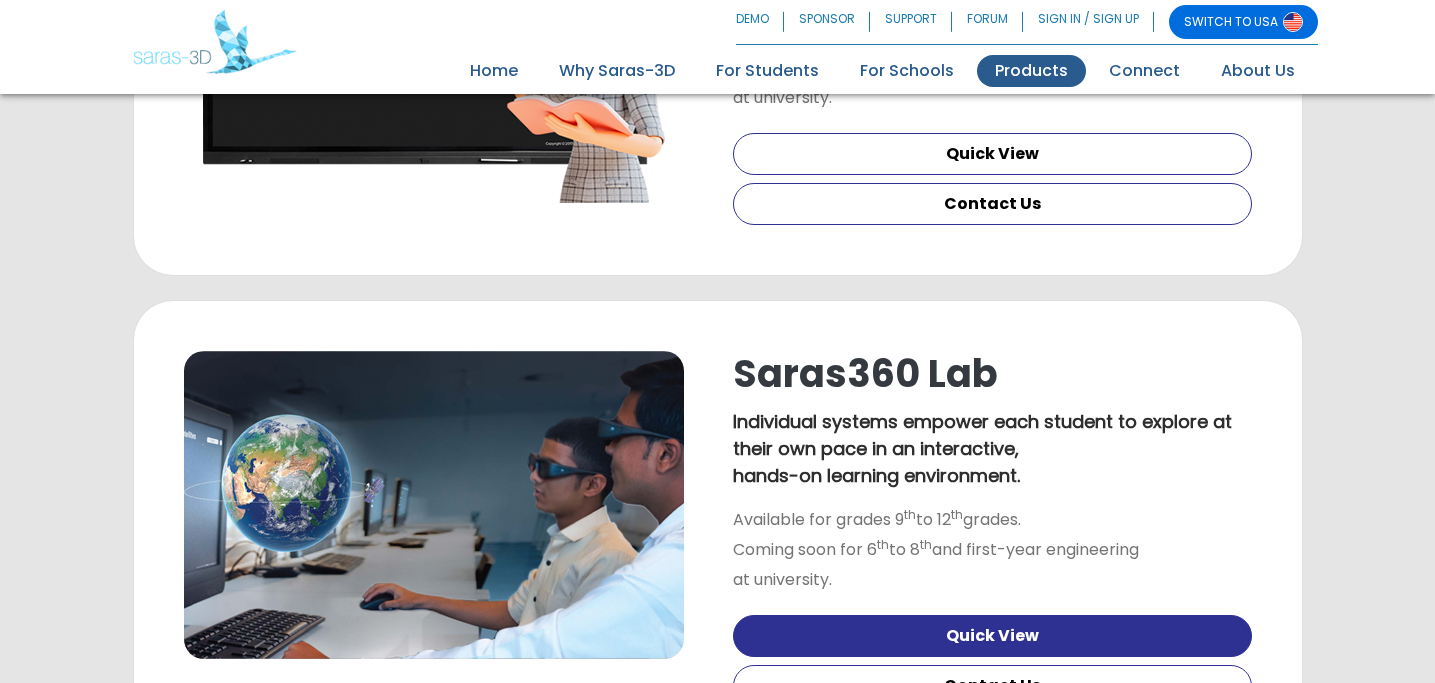 click on "Quick View" at bounding box center [992, 636] 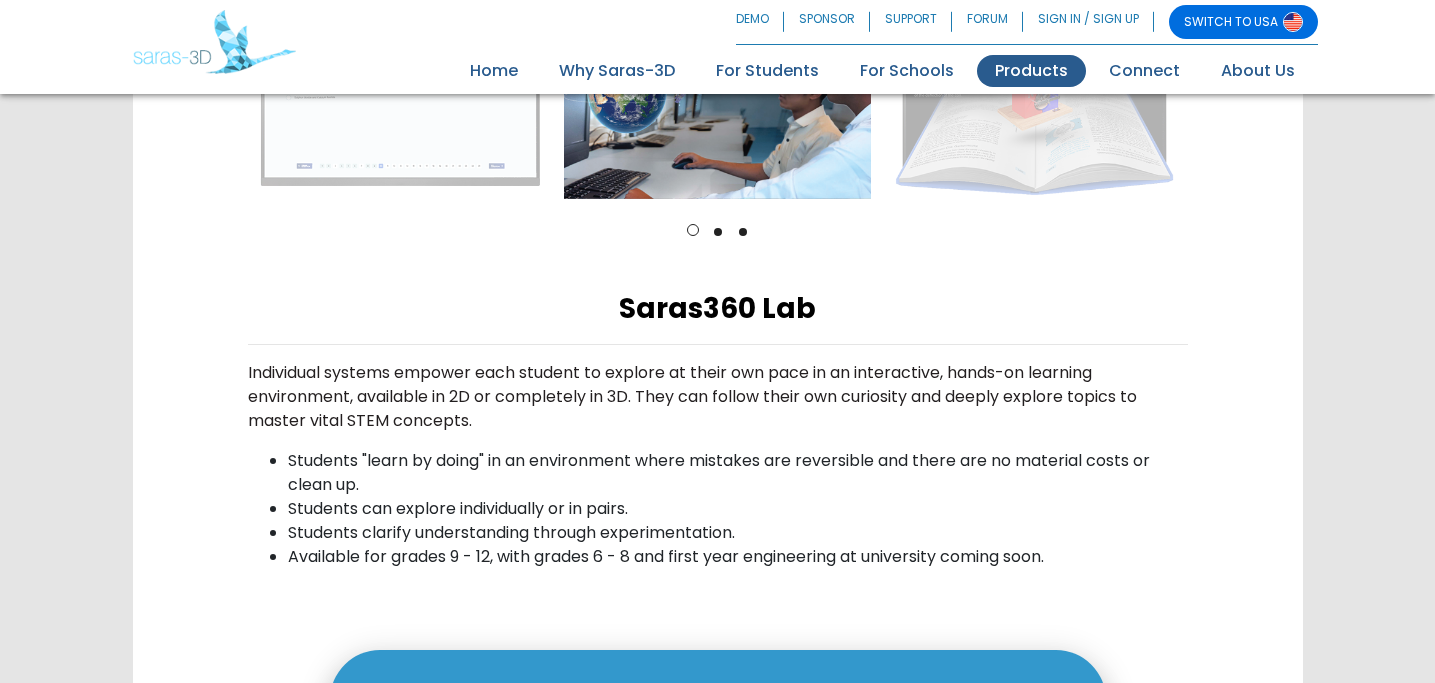 scroll, scrollTop: 605, scrollLeft: 0, axis: vertical 